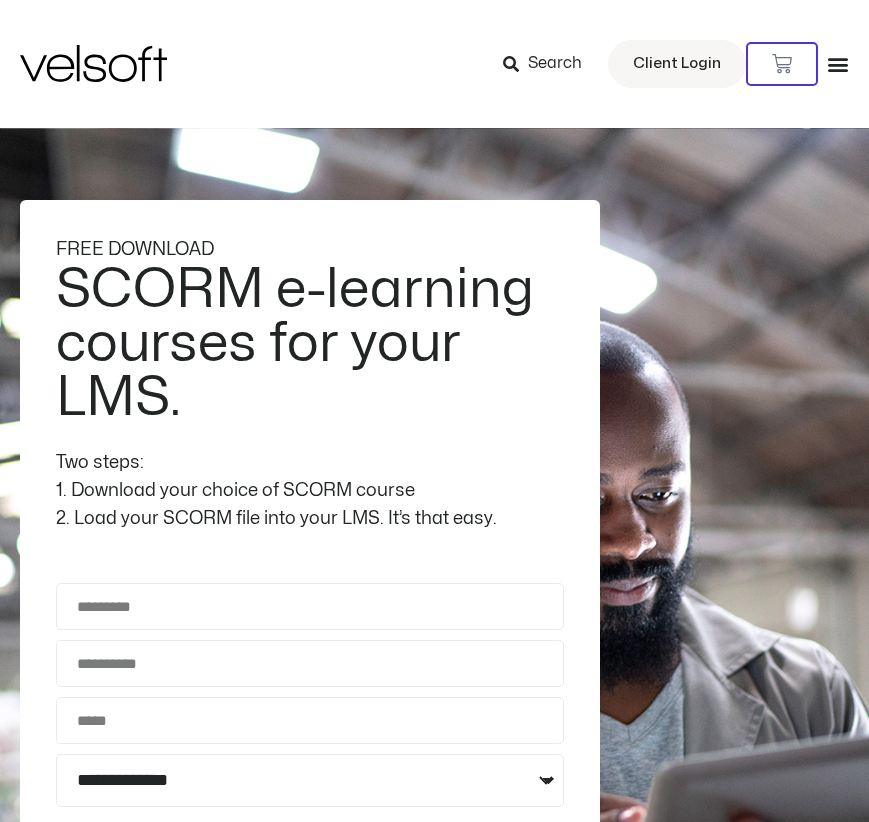 scroll, scrollTop: 0, scrollLeft: 0, axis: both 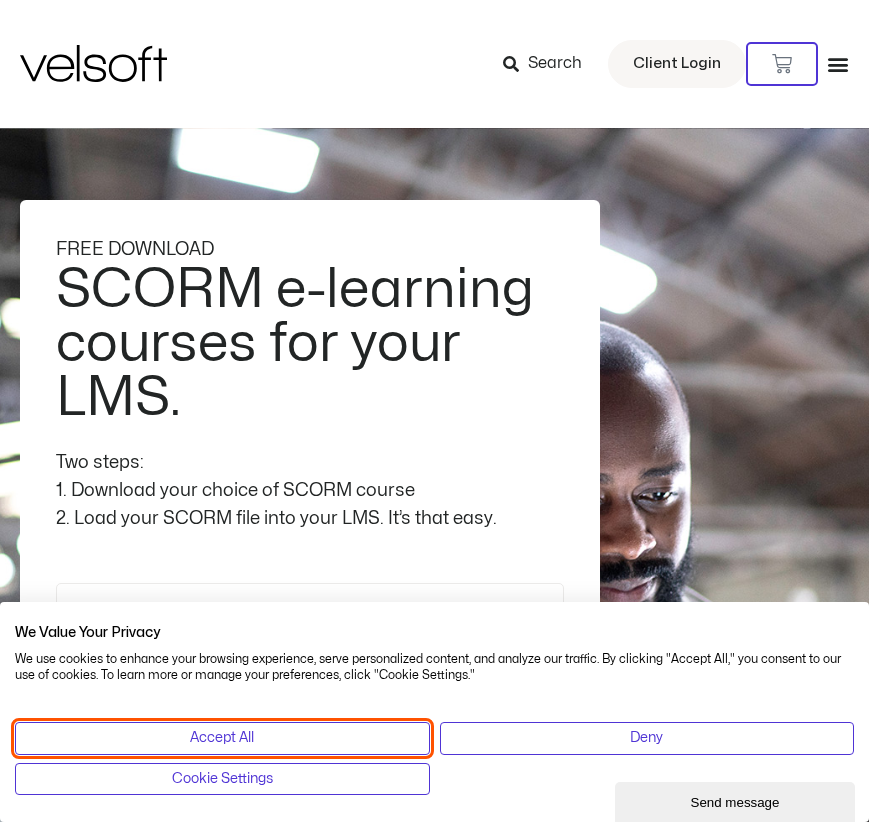click on "Accept All" at bounding box center (222, 738) 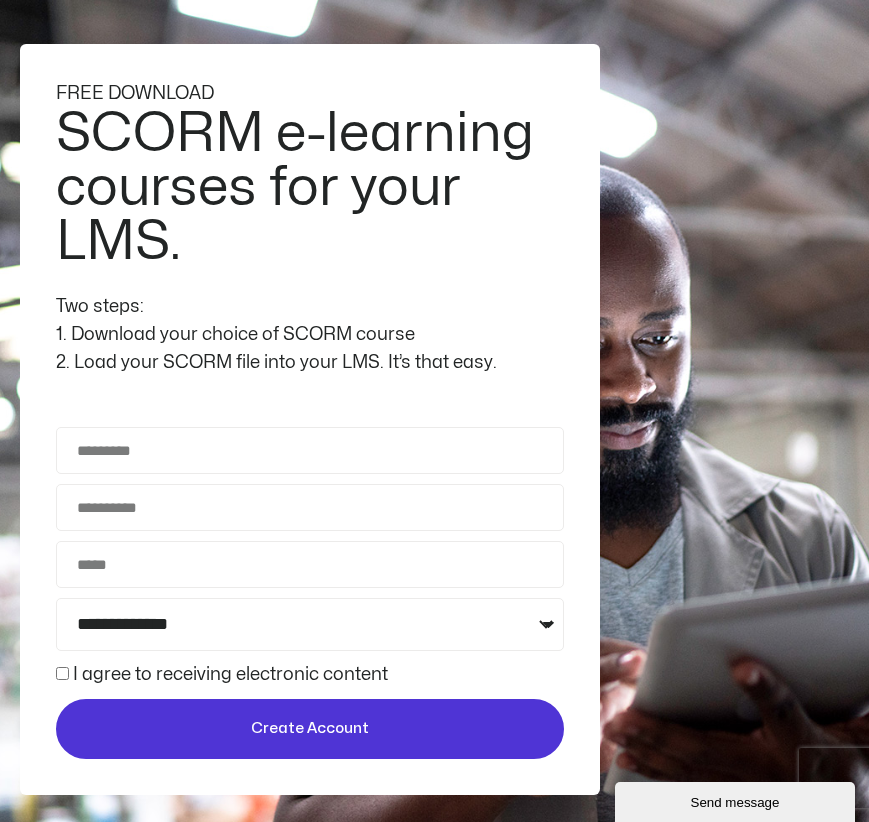 scroll, scrollTop: 223, scrollLeft: 0, axis: vertical 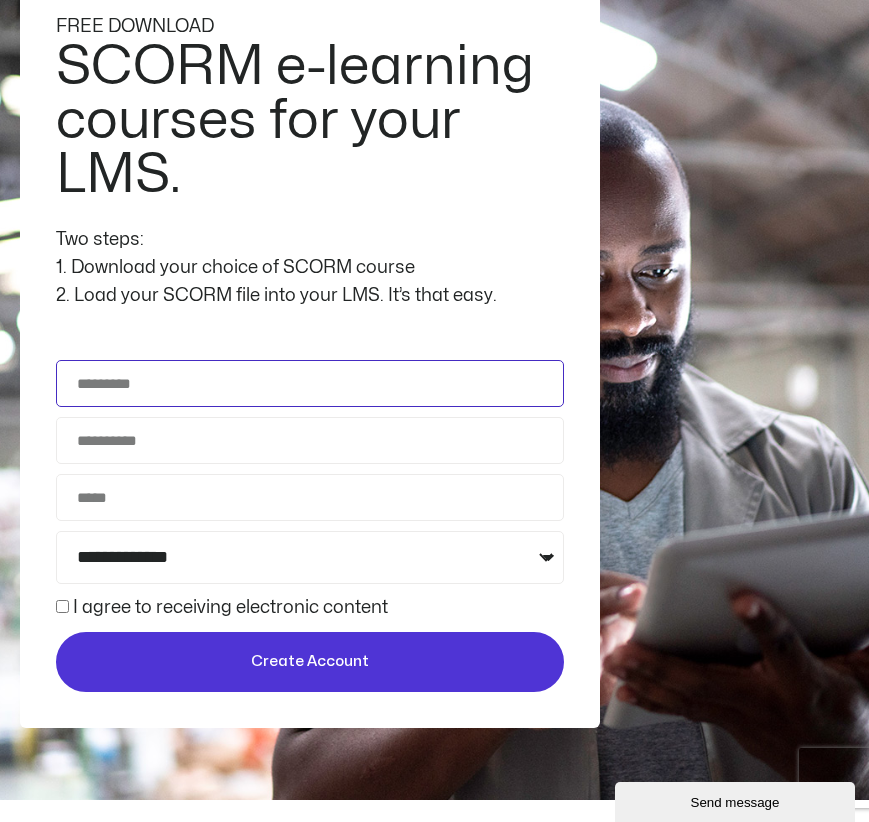 click on "Full Name" at bounding box center [310, 383] 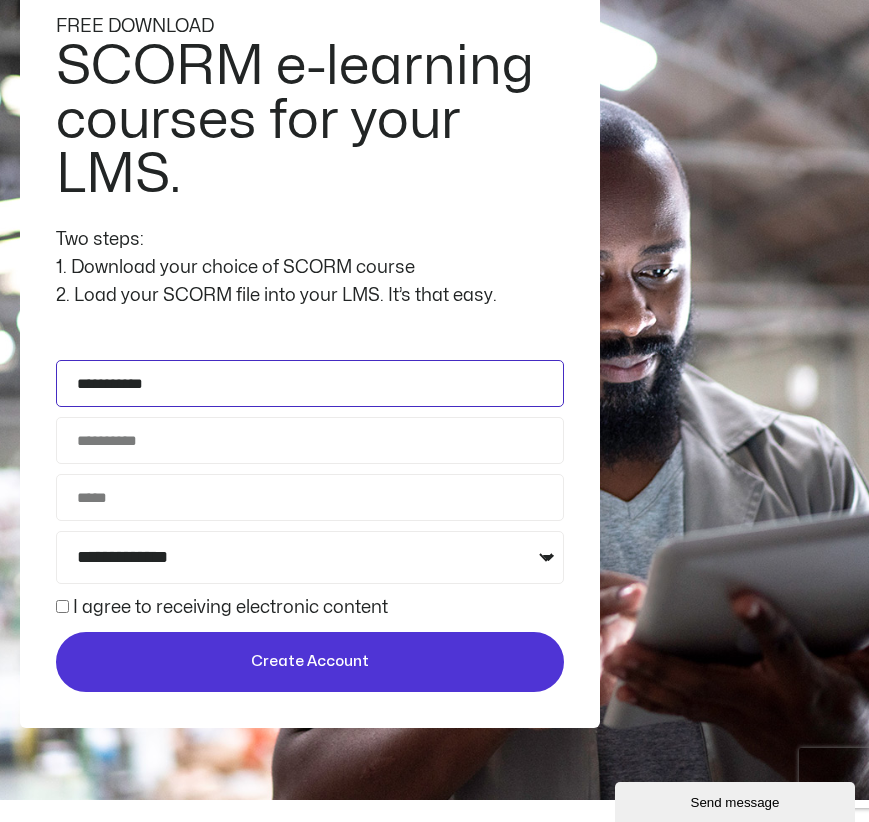 type on "**********" 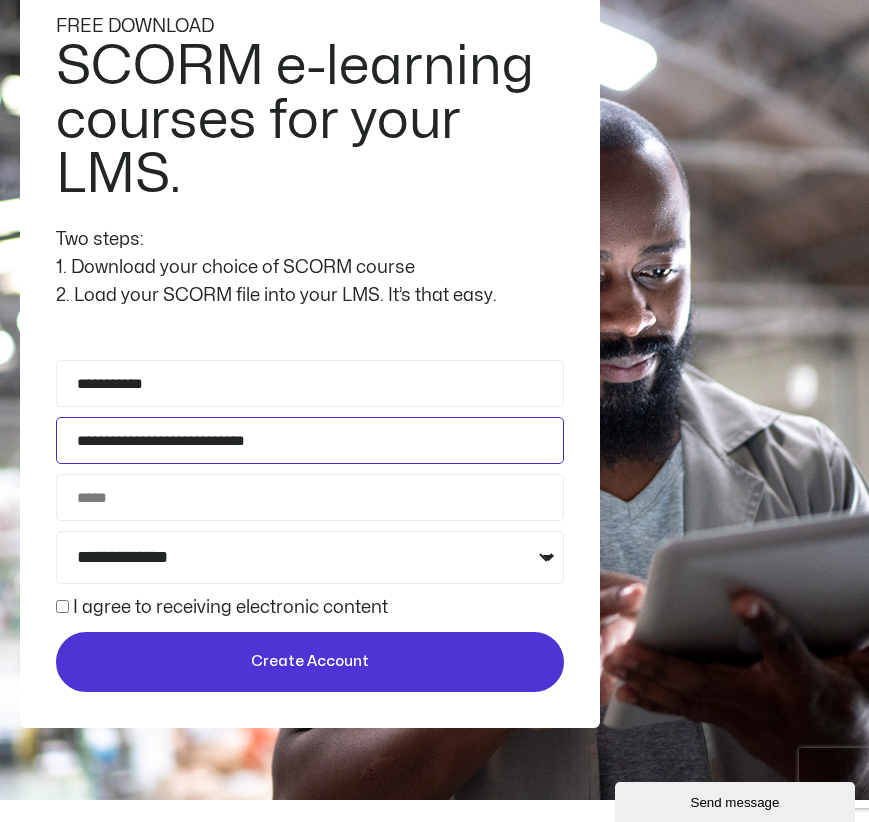 type on "**********" 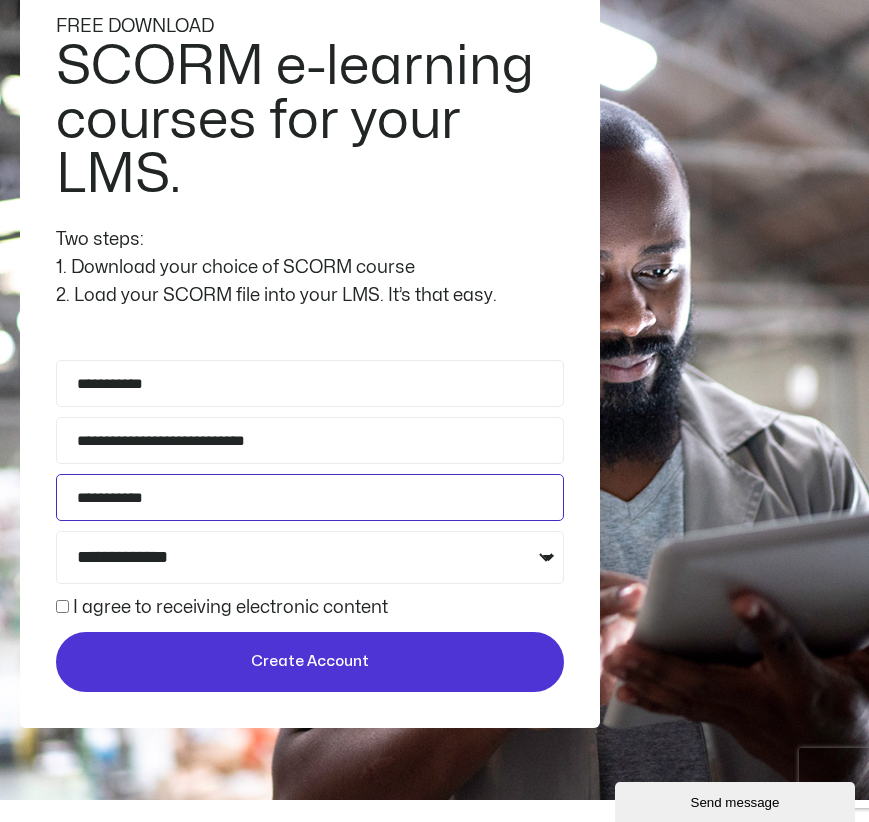 type on "**********" 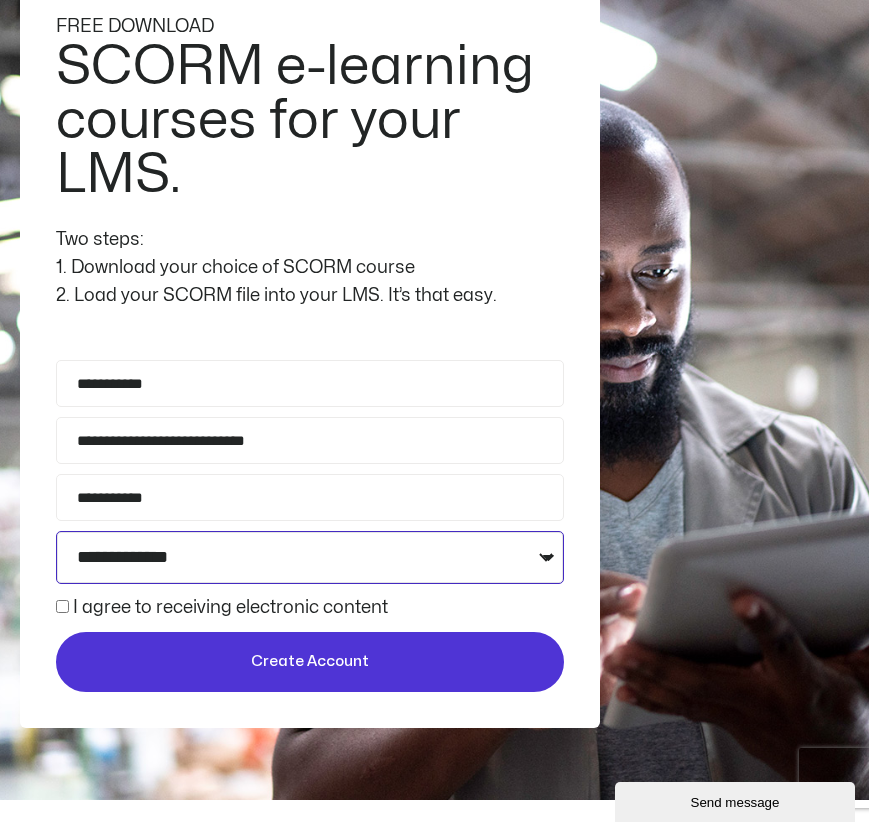 click on "**********" at bounding box center [310, 557] 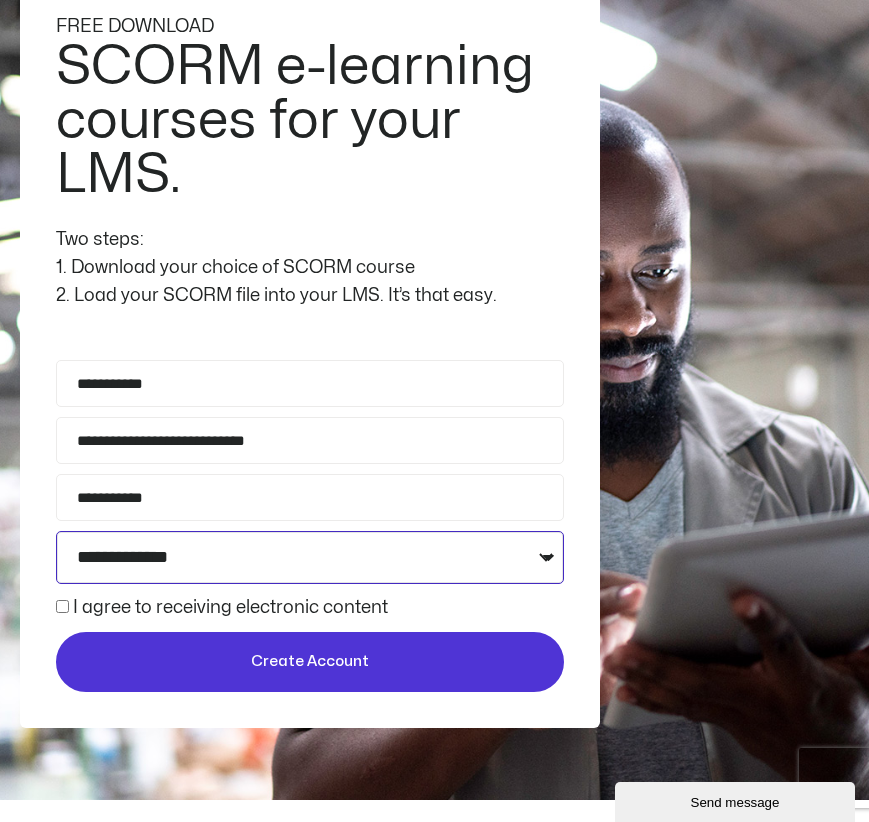 select on "**********" 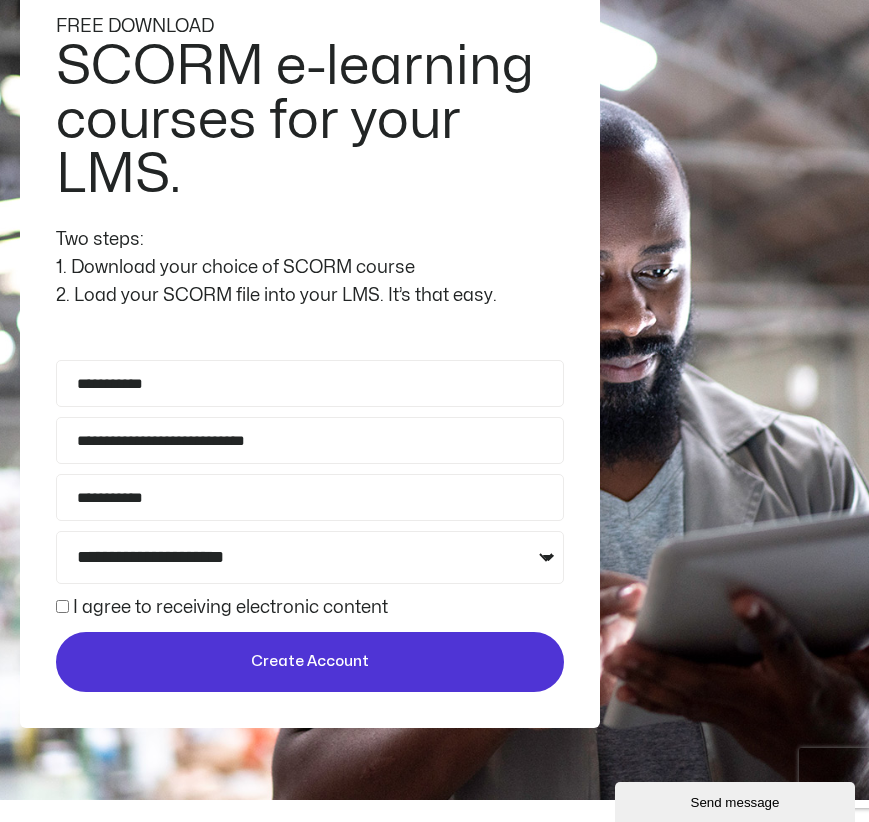 click on "Create Account" at bounding box center (310, 662) 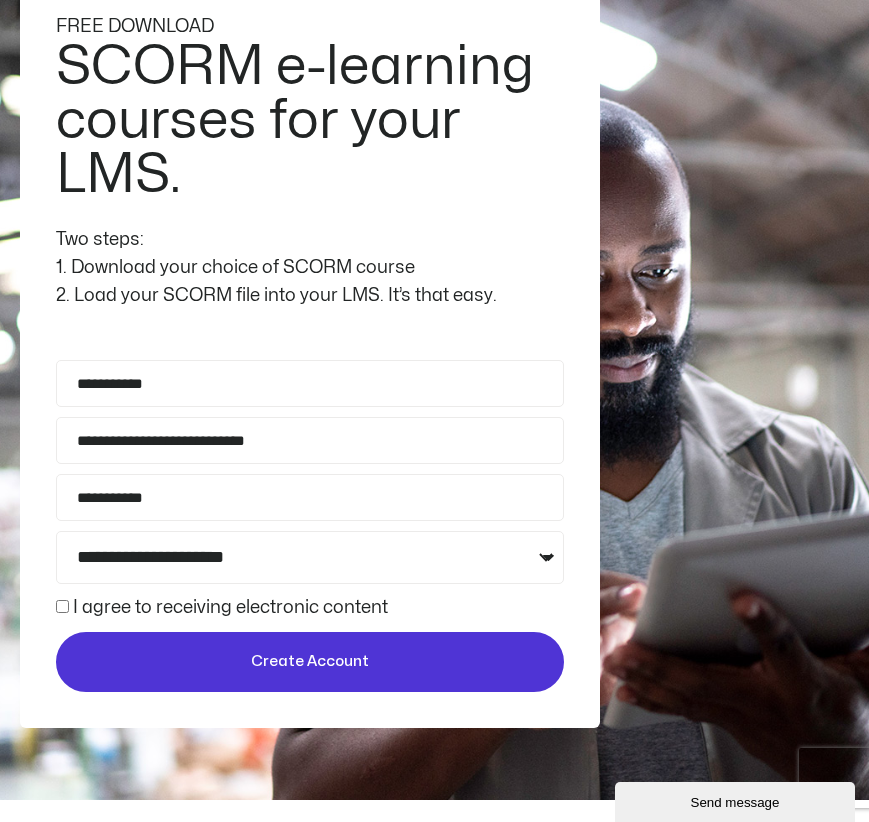 click on "I agree to receiving electronic content" at bounding box center [230, 607] 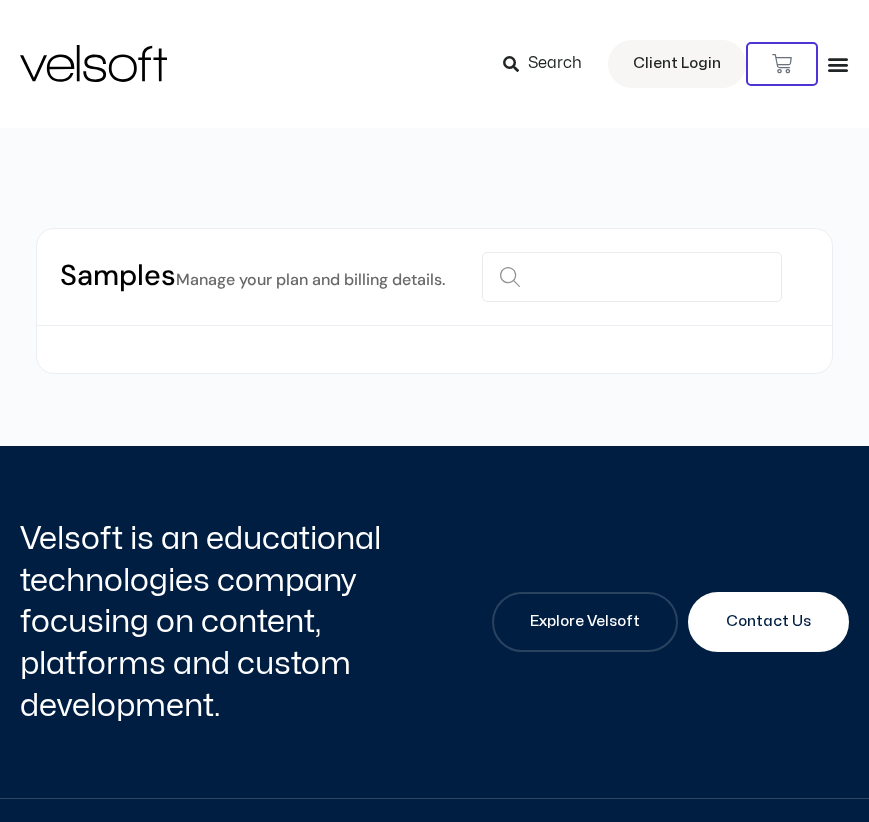 scroll, scrollTop: 0, scrollLeft: 0, axis: both 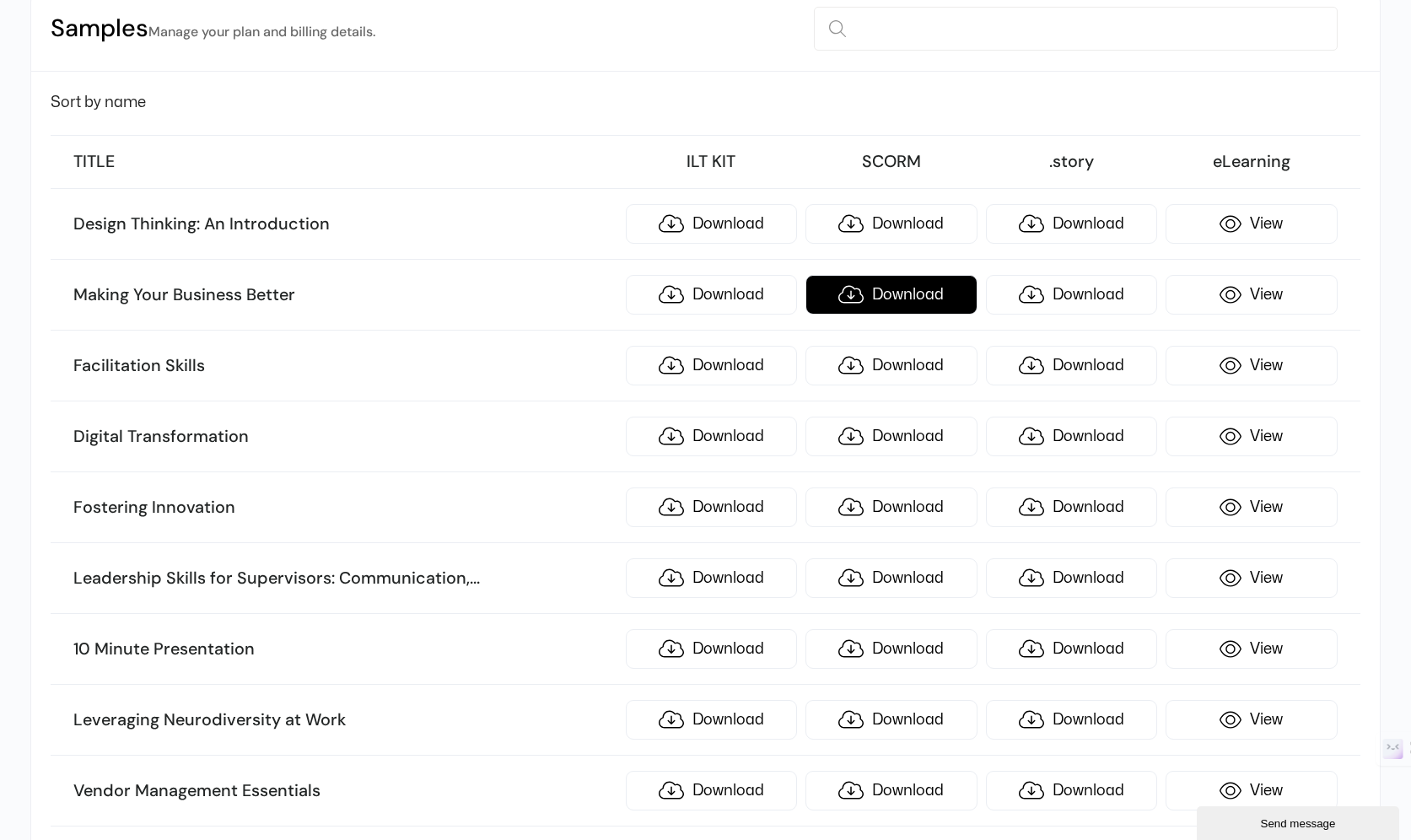 click on "Download" at bounding box center [891, 294] 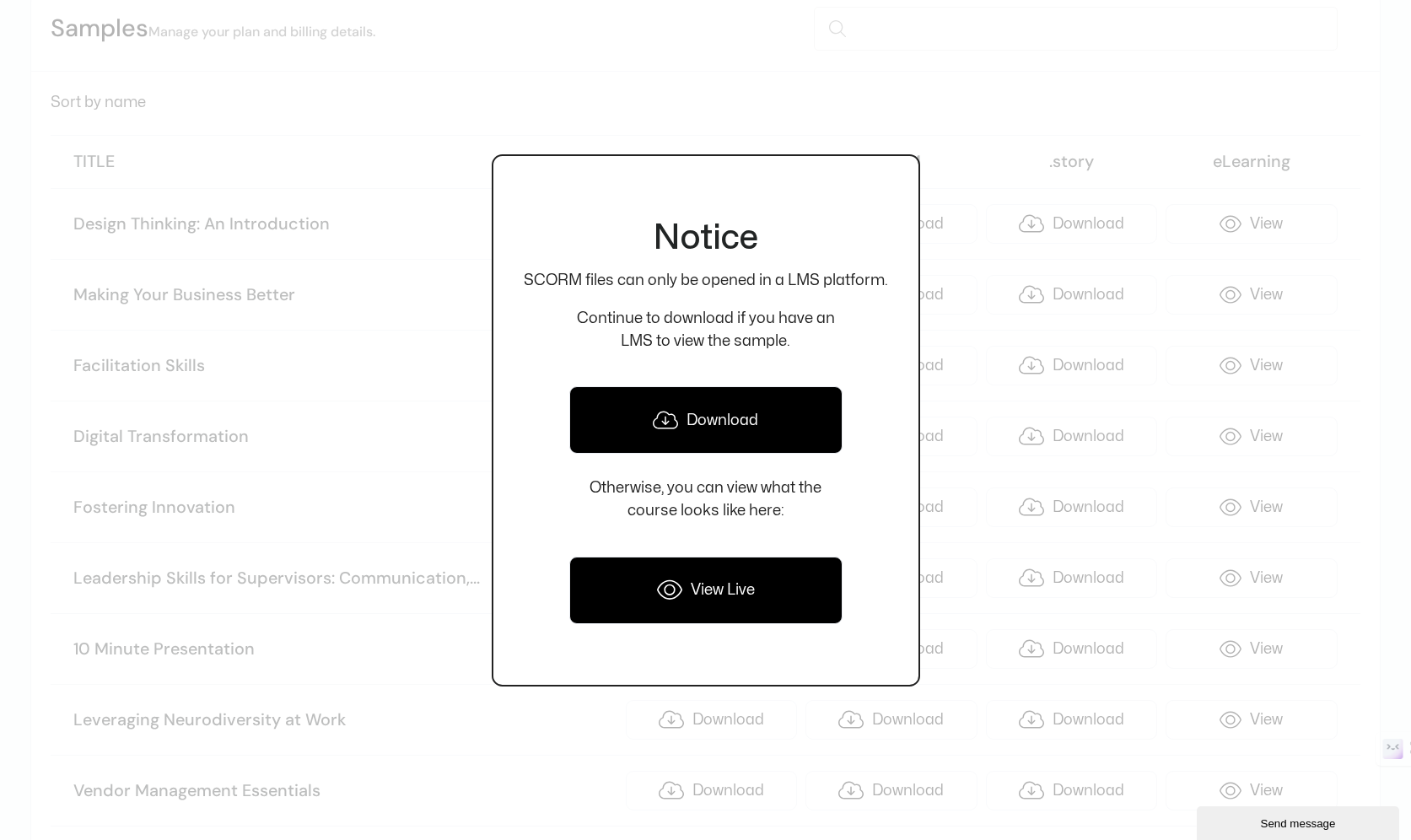 click on "Download" at bounding box center [706, 420] 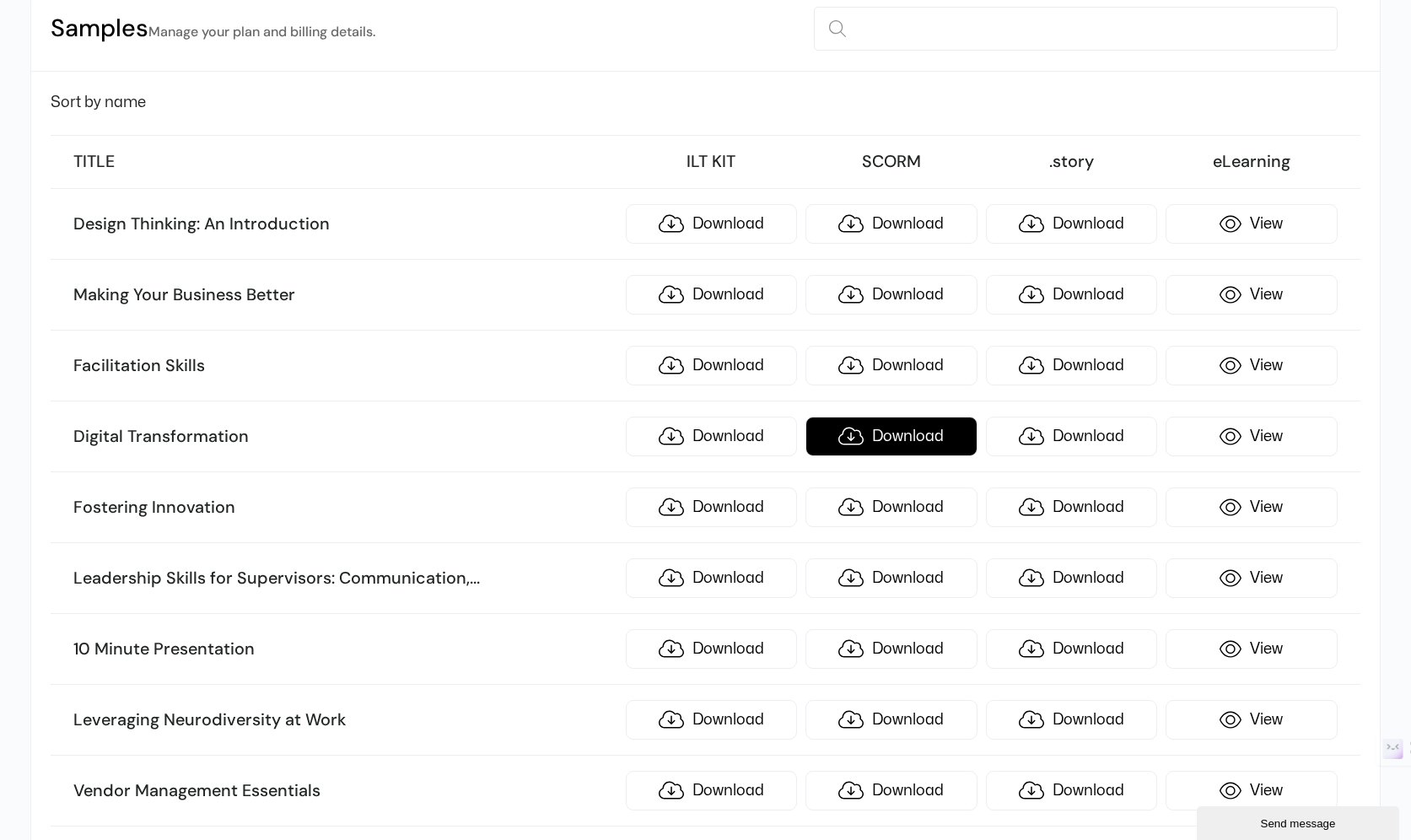 click on "Download" at bounding box center [891, 436] 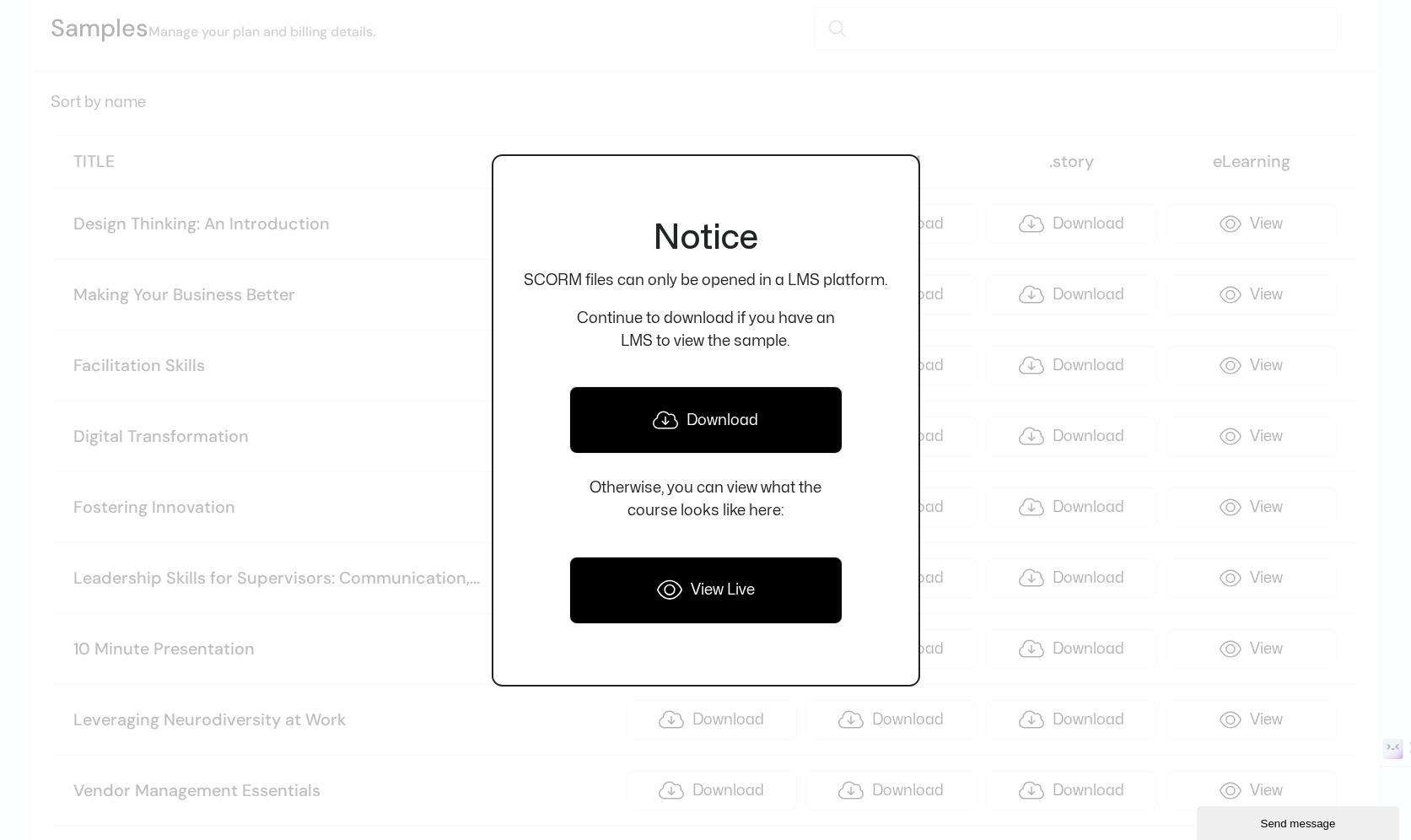 click on "Download" at bounding box center (706, 420) 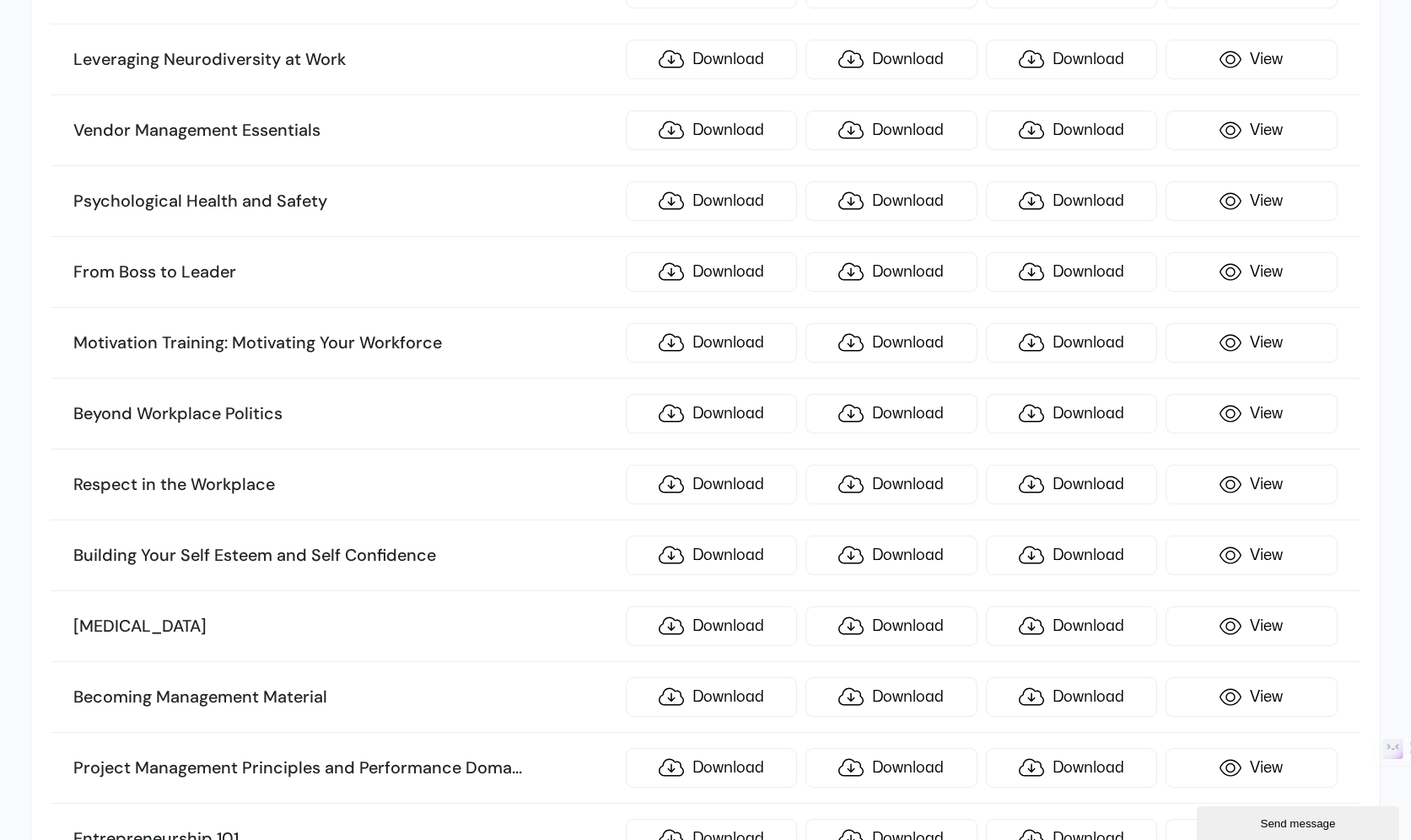 scroll, scrollTop: 867, scrollLeft: 0, axis: vertical 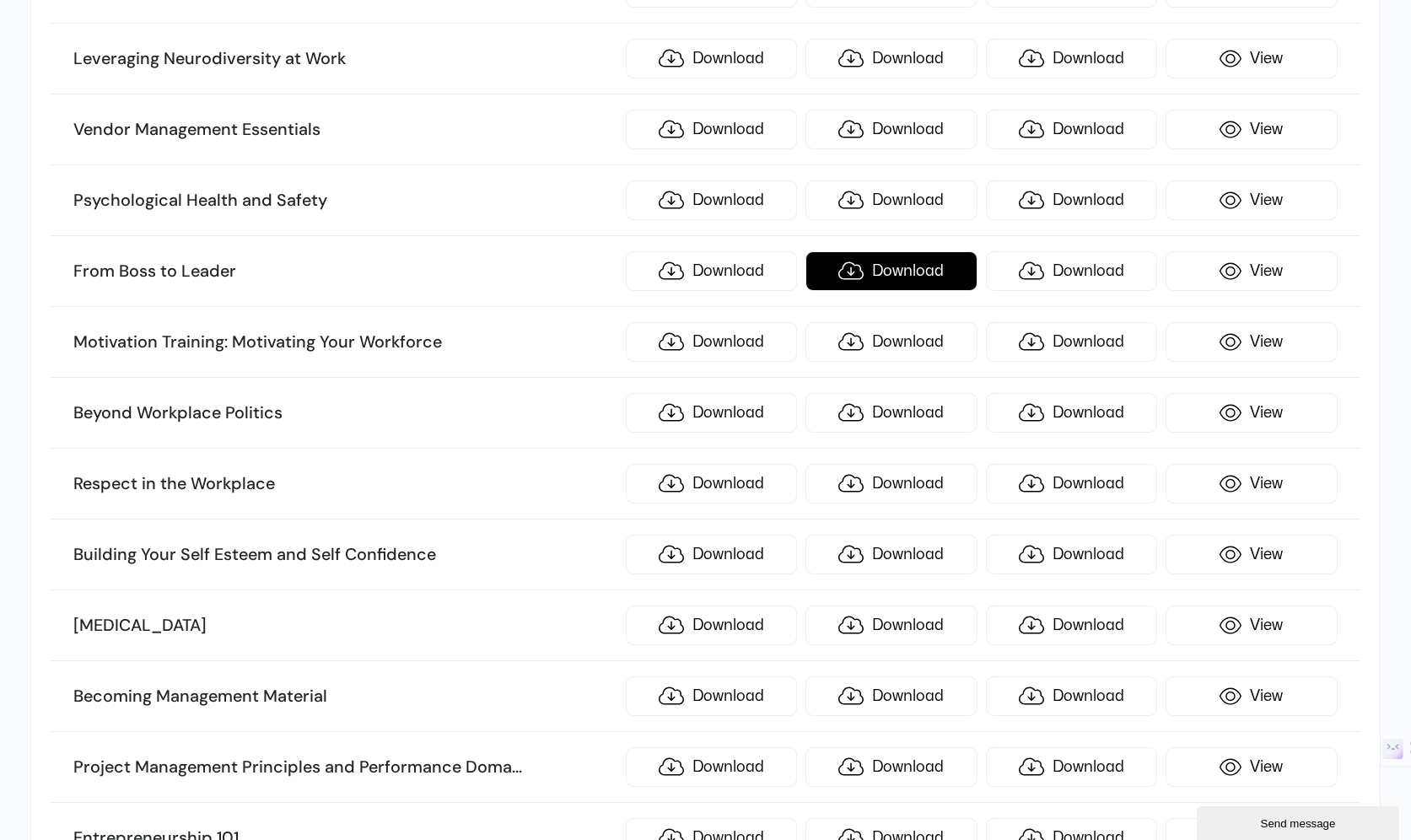 click on "Download" at bounding box center (891, 271) 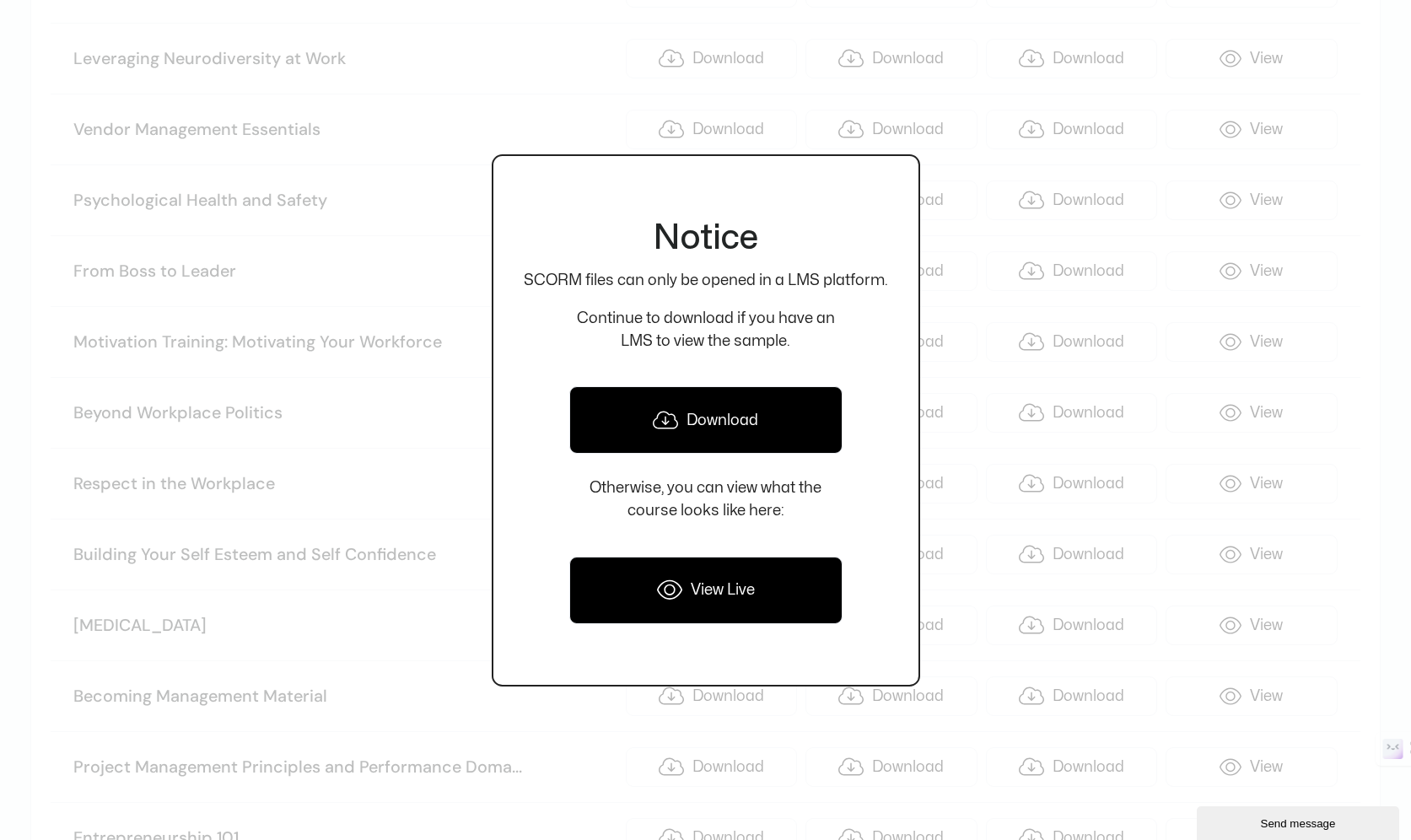 click on "Download" at bounding box center [706, 420] 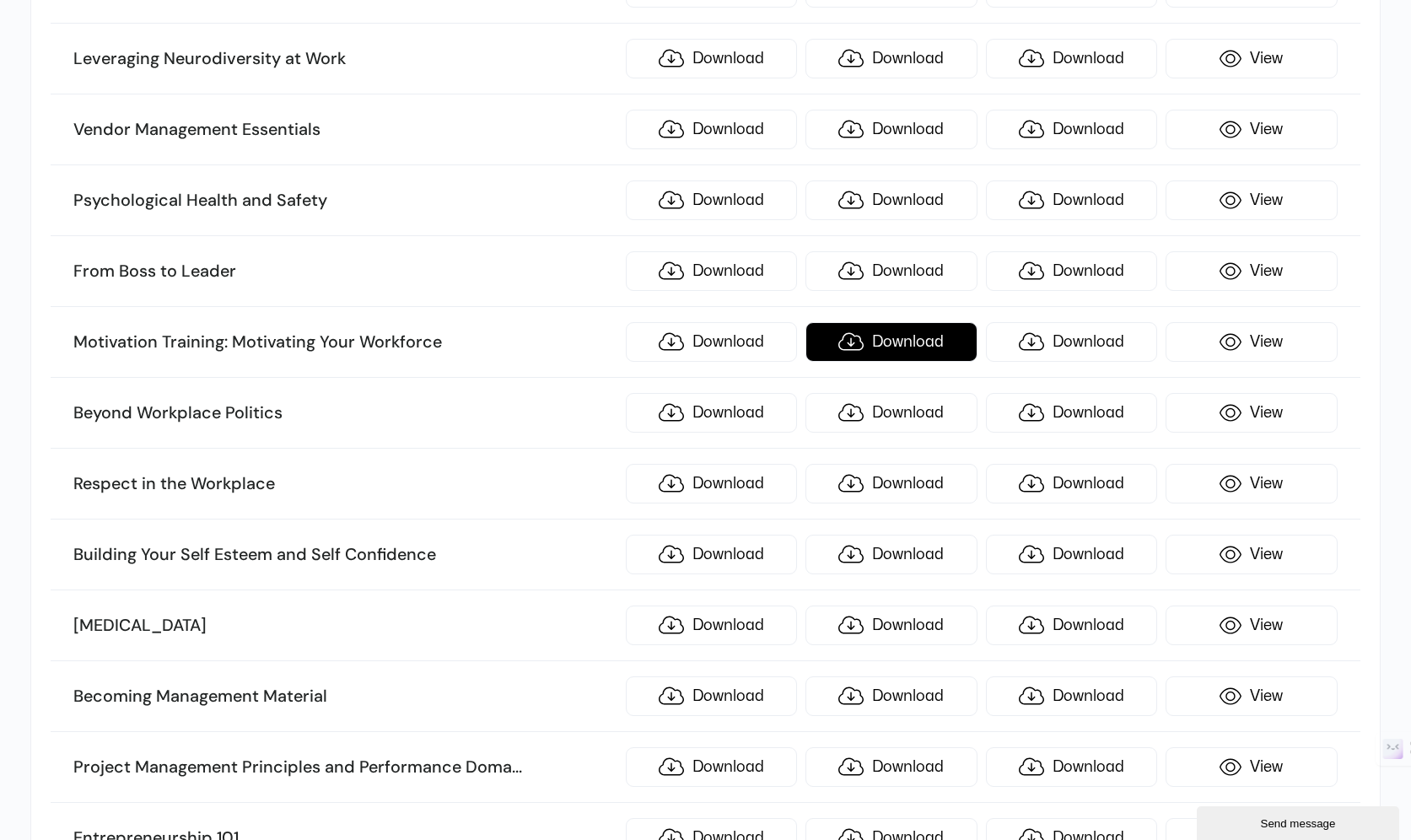 click on "Download" at bounding box center (891, 342) 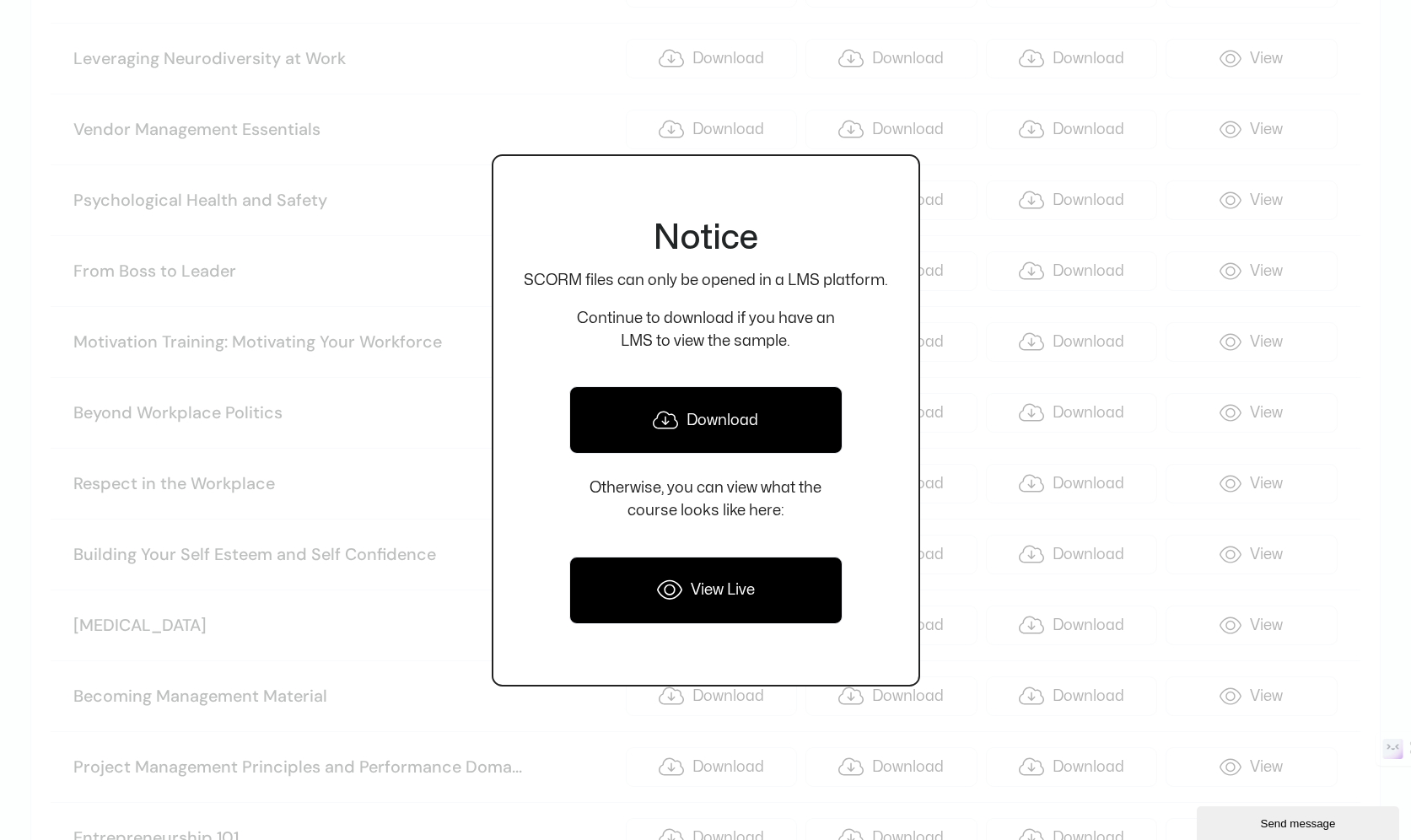 click on "Download" at bounding box center (706, 420) 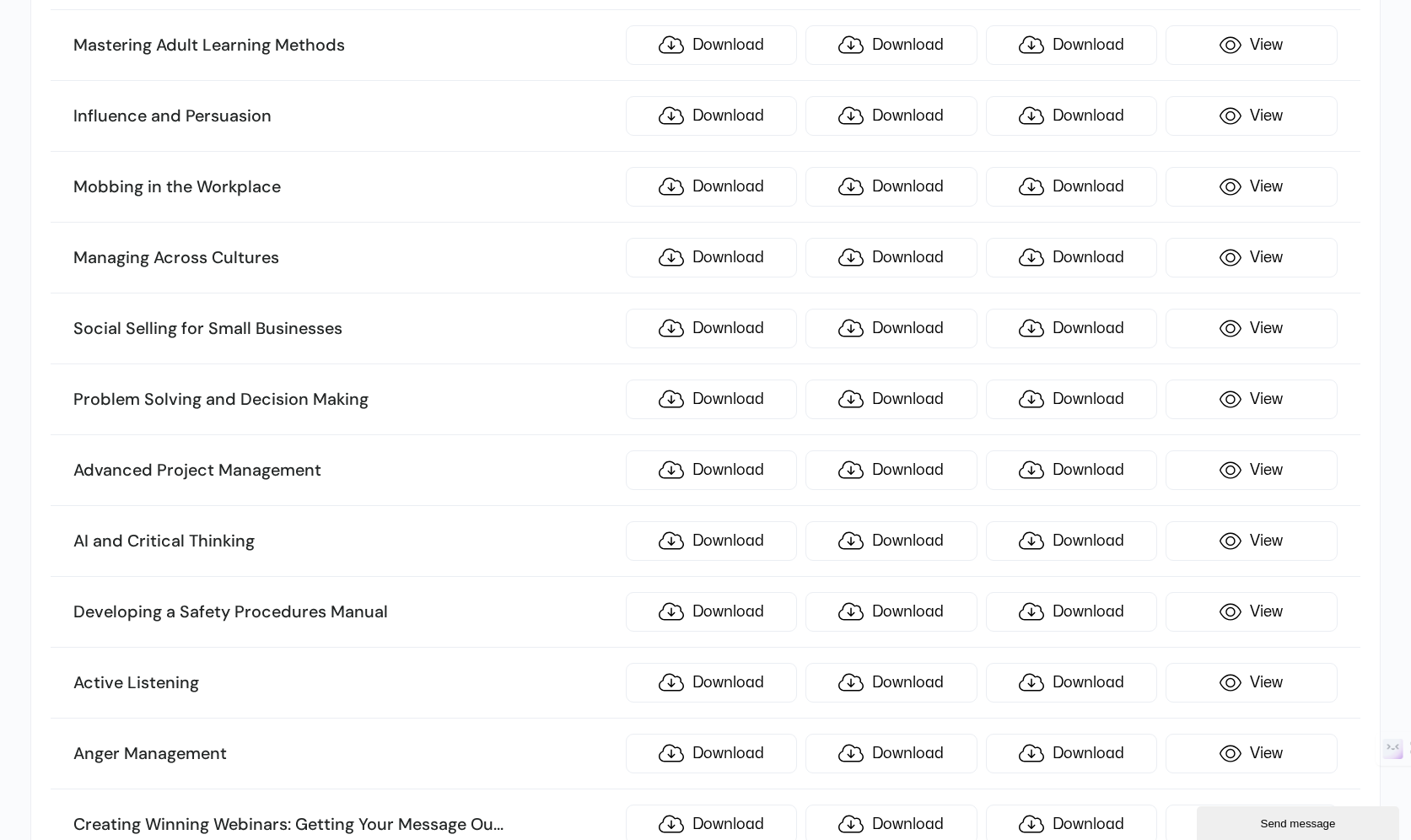 scroll, scrollTop: 2607, scrollLeft: 0, axis: vertical 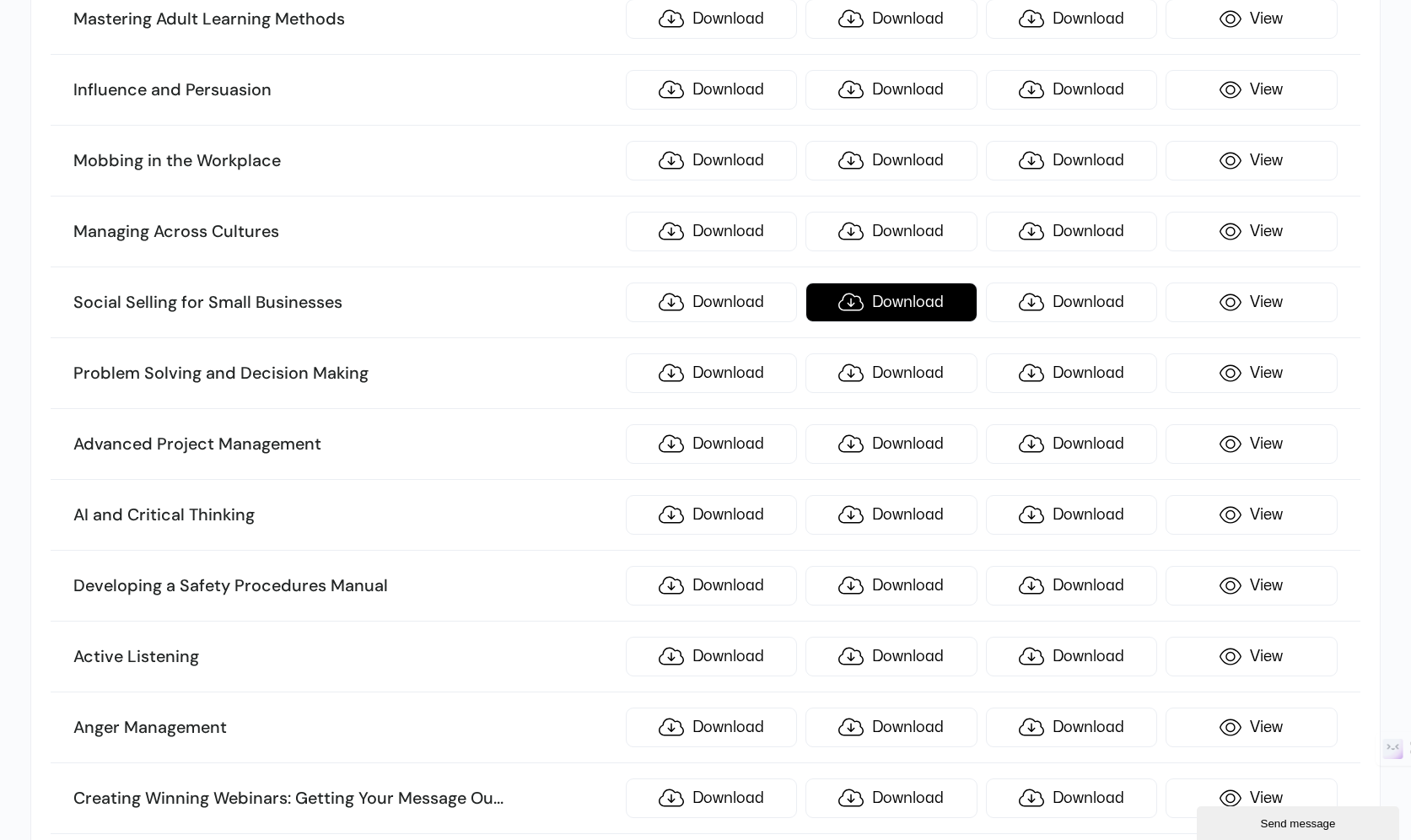 click on "Download" at bounding box center (891, 302) 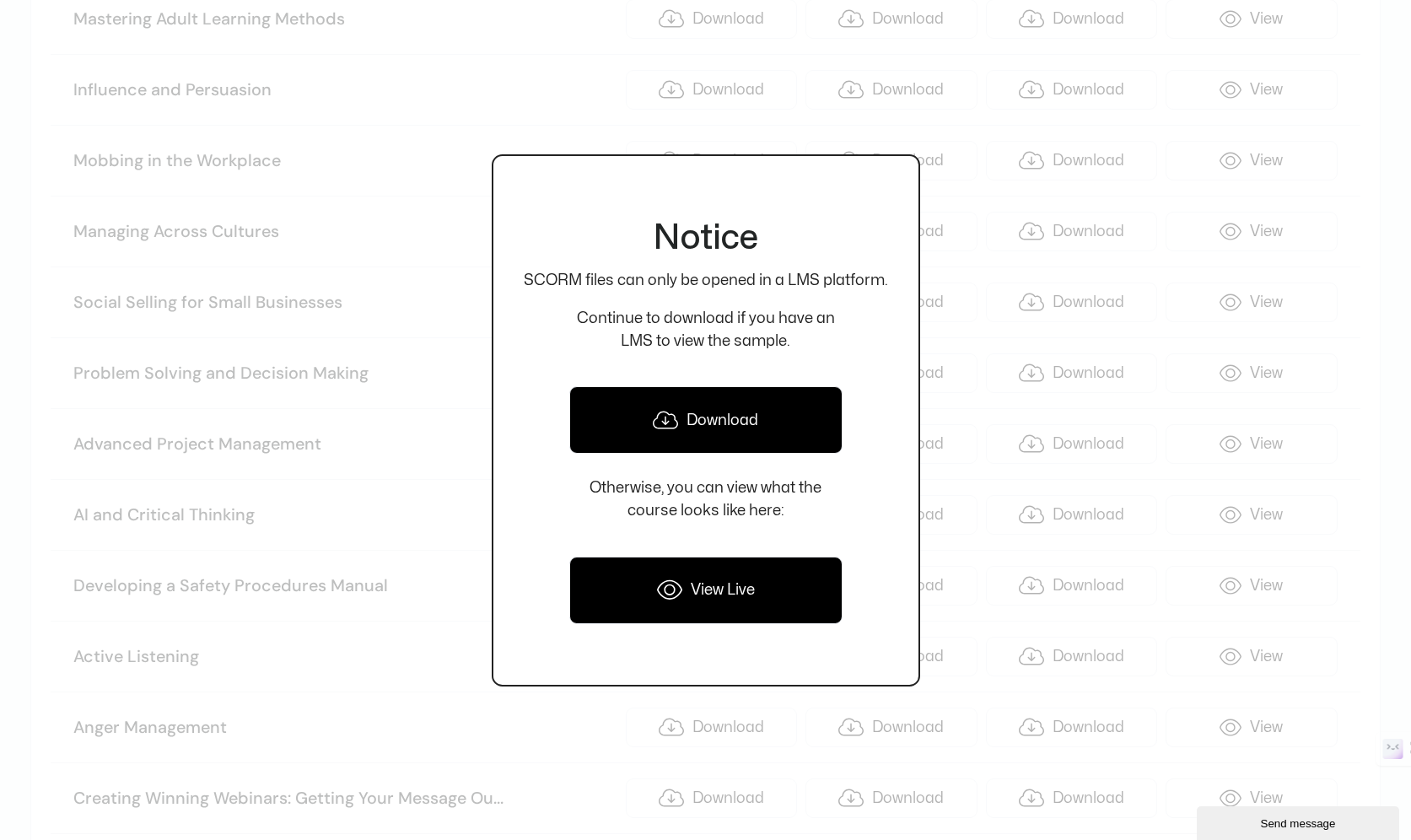 click on "Download" at bounding box center [706, 420] 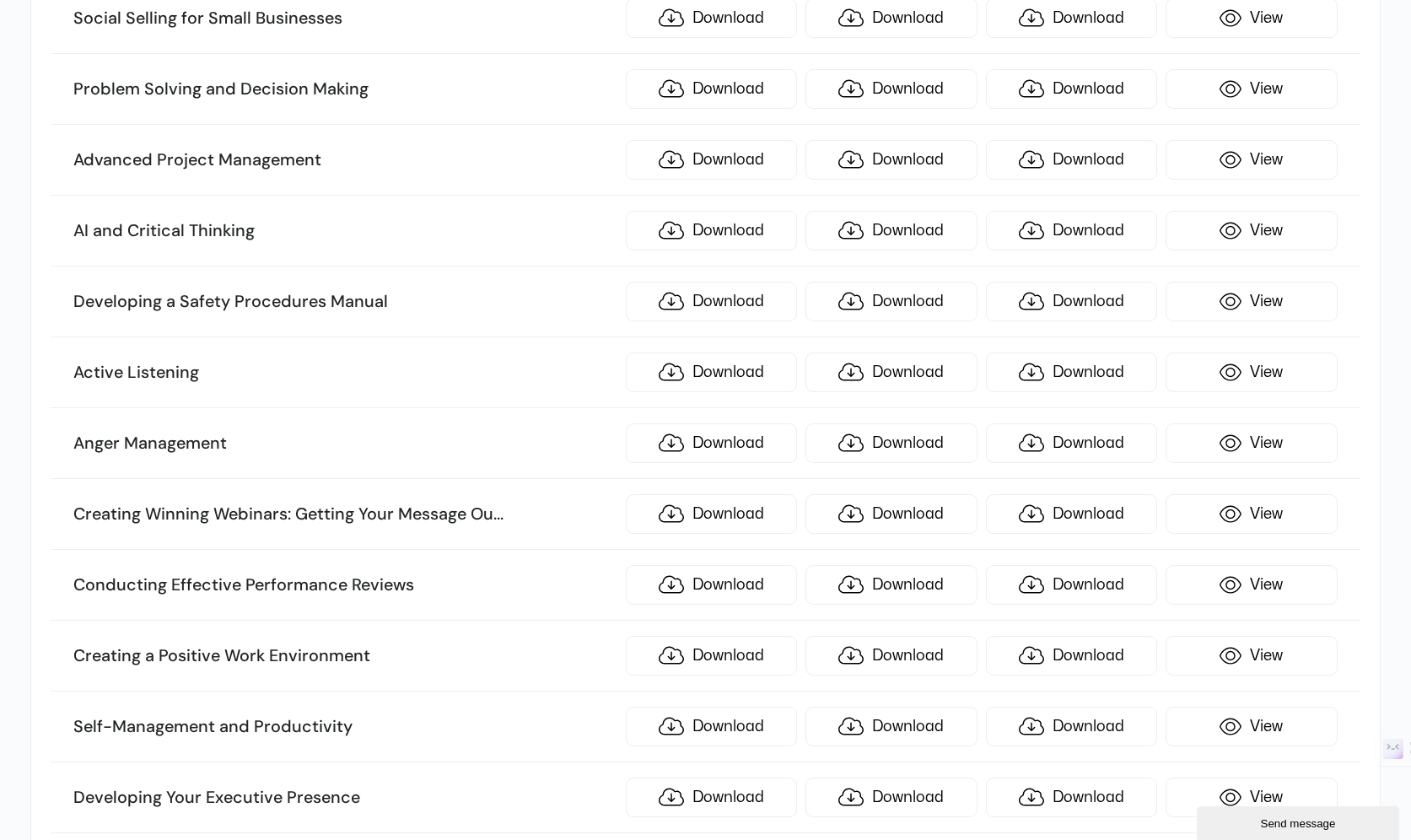 scroll, scrollTop: 2898, scrollLeft: 0, axis: vertical 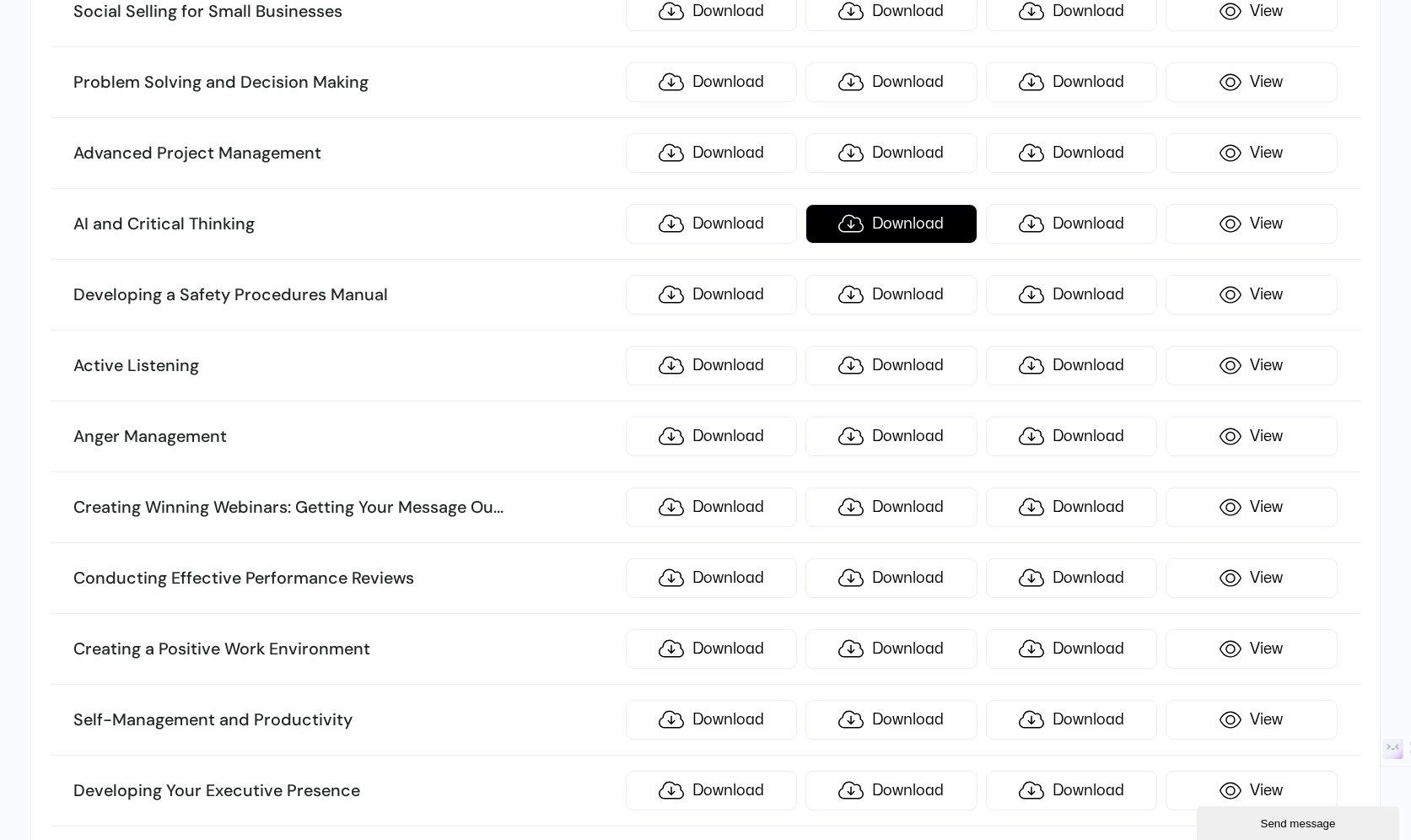 click on "Download" at bounding box center (891, 223) 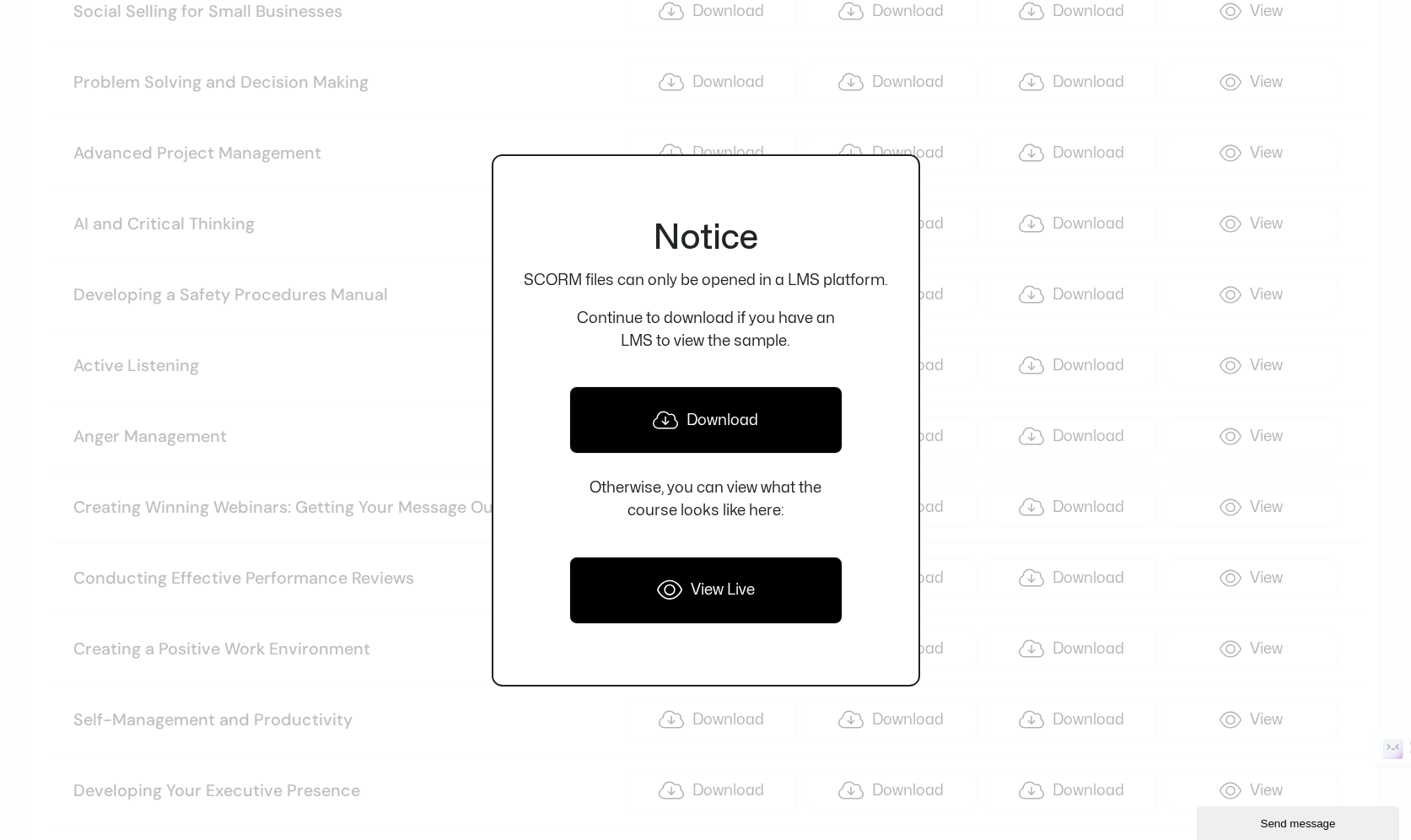 click on "Download" at bounding box center (706, 420) 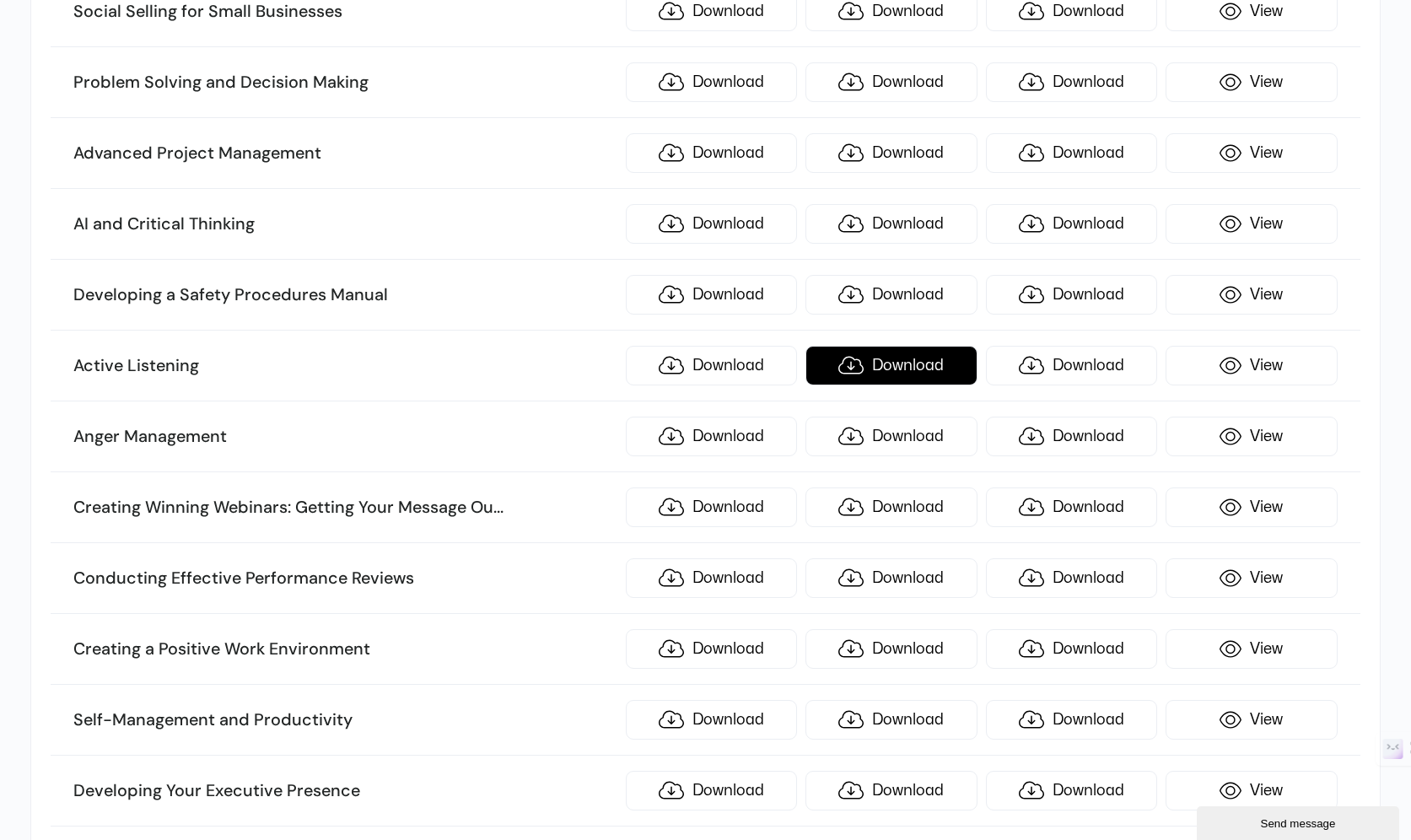 click on "Download" at bounding box center (891, 365) 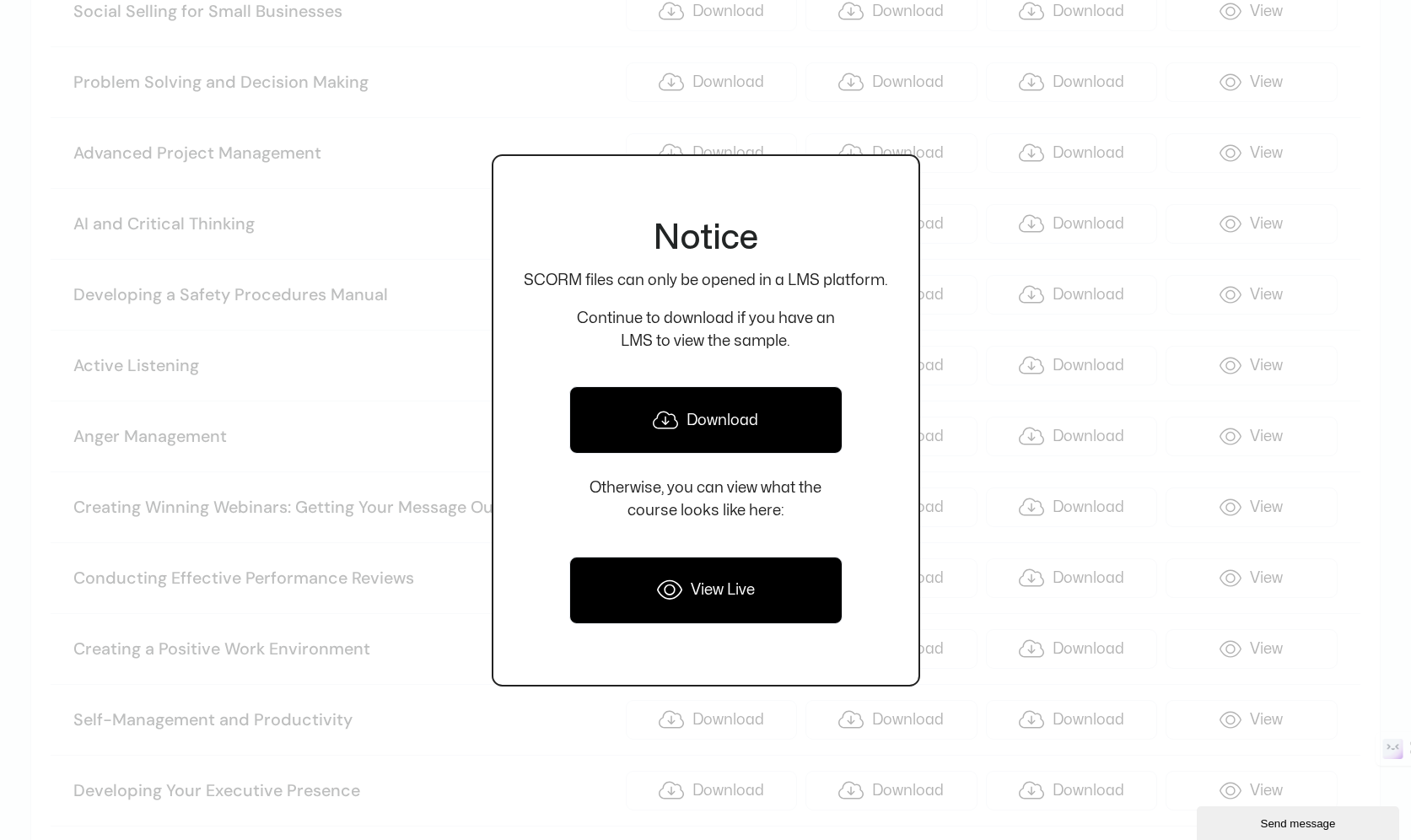 click on "Download" at bounding box center [706, 420] 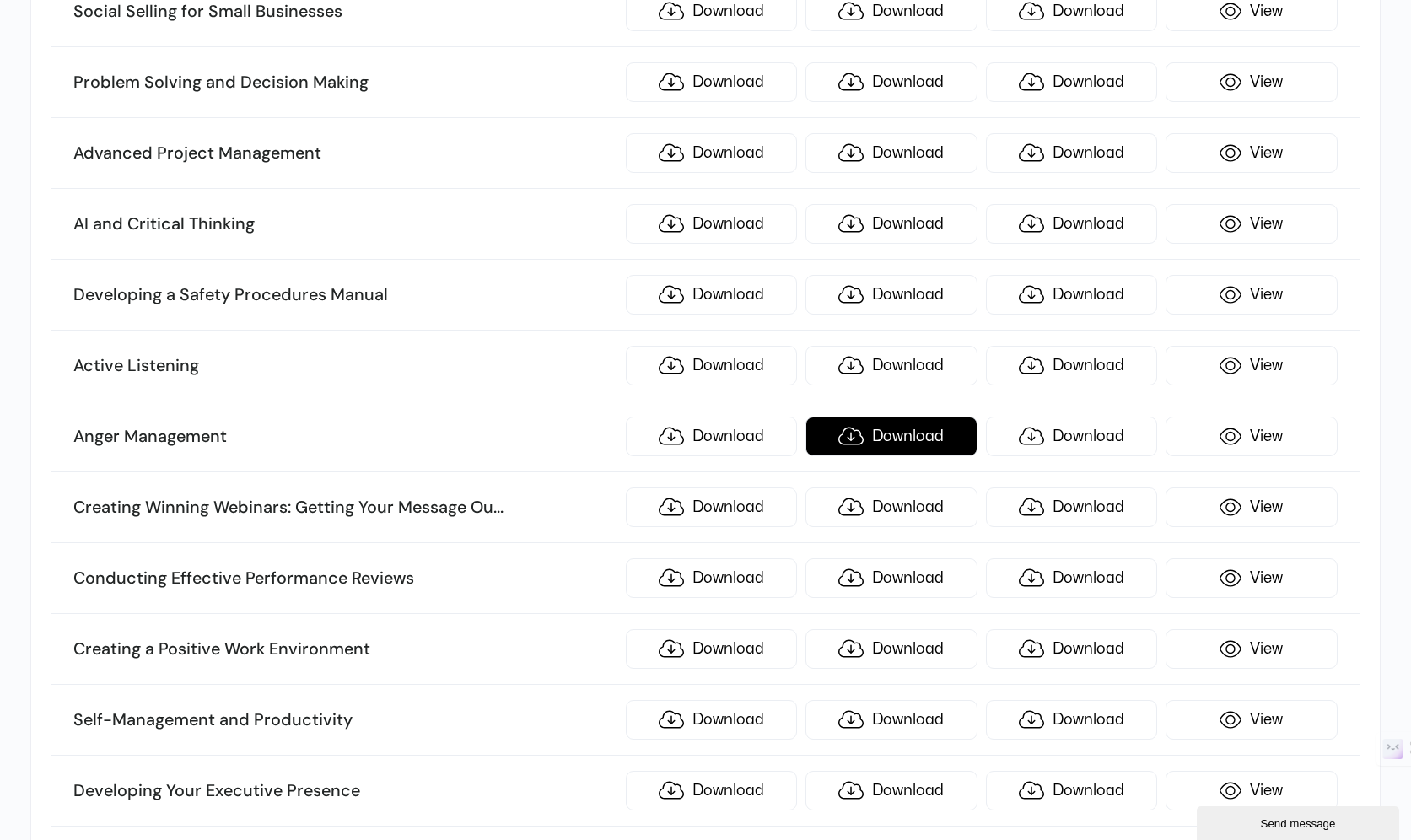 click on "Download" at bounding box center (891, 436) 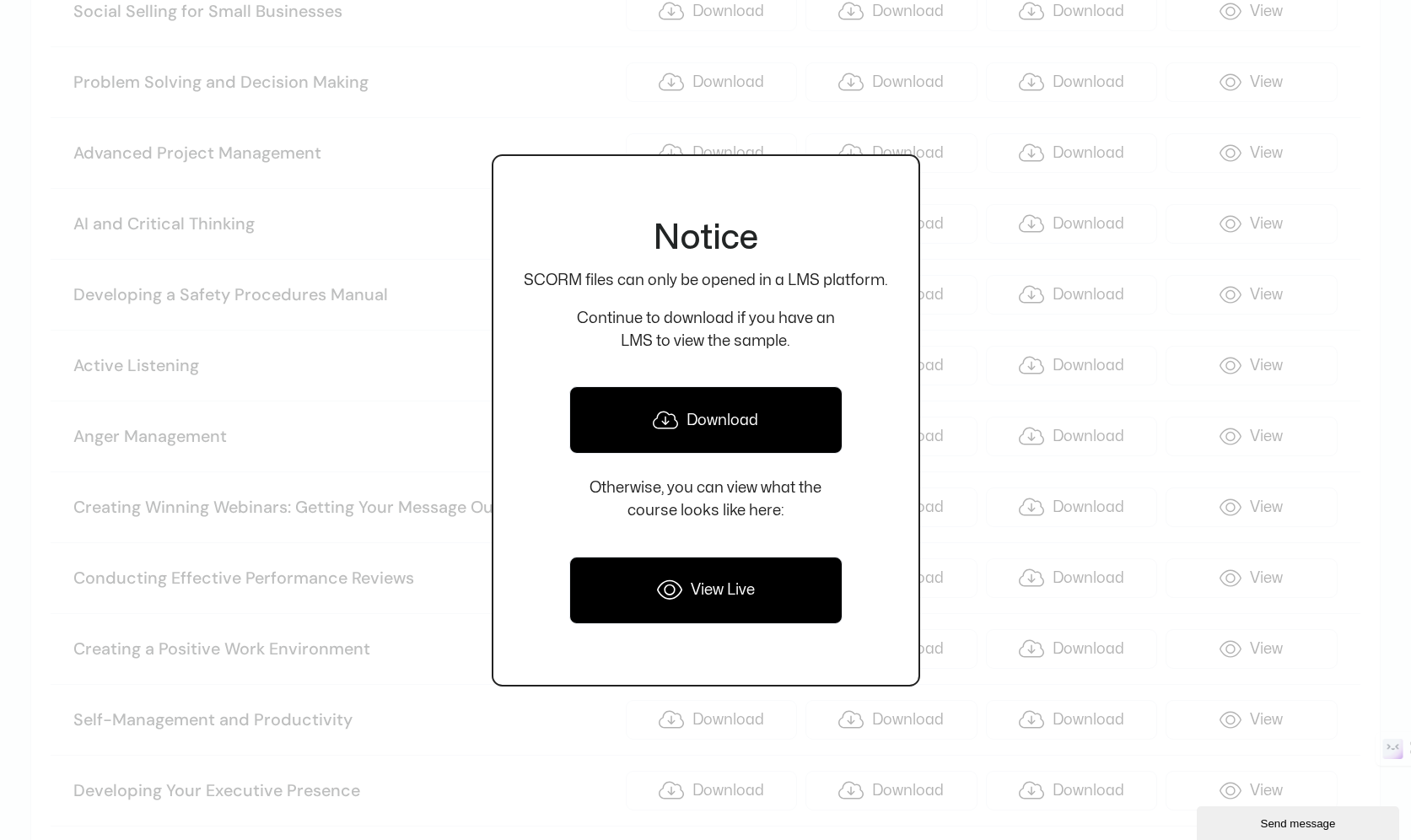 click on "Download" at bounding box center [706, 420] 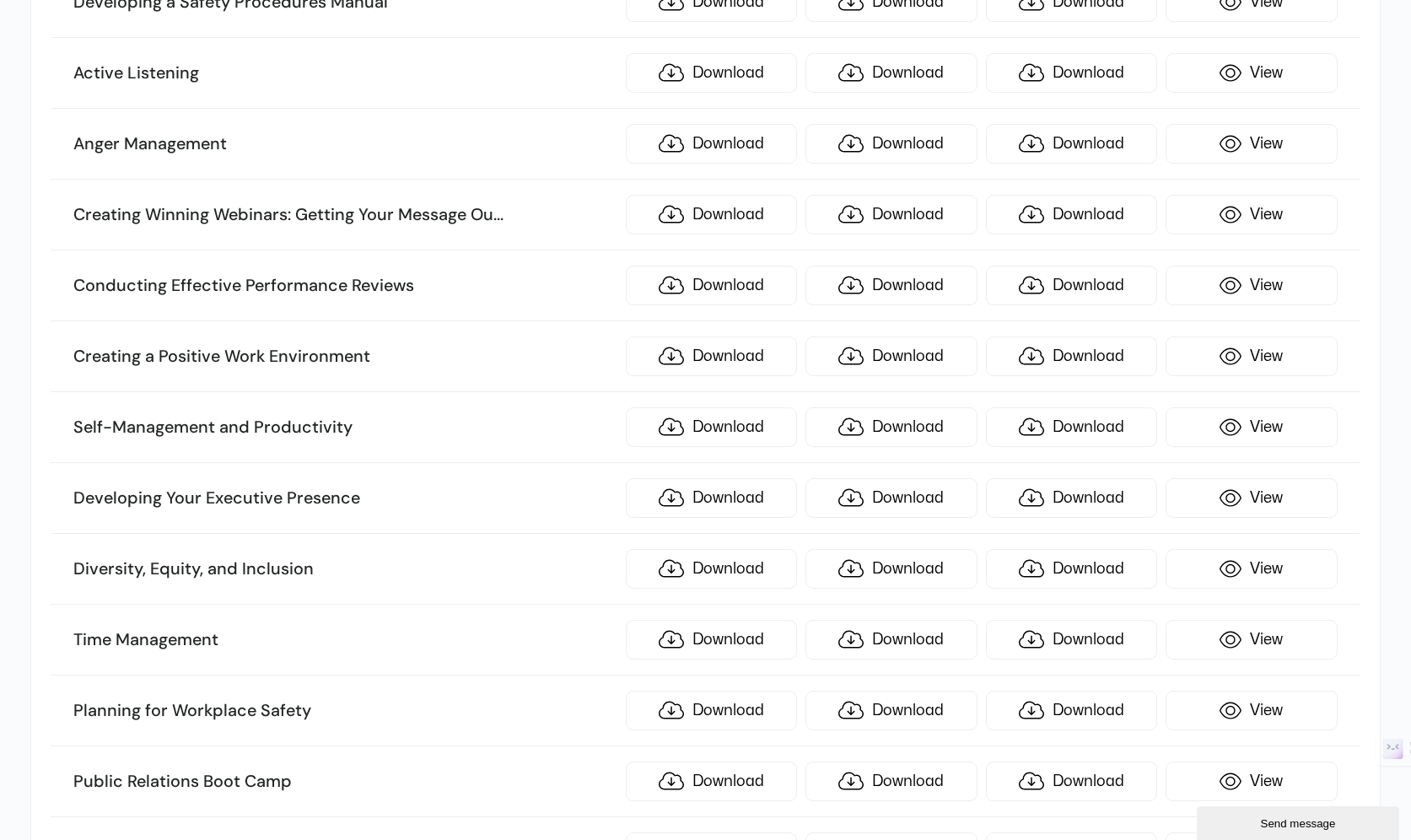 scroll, scrollTop: 3193, scrollLeft: 0, axis: vertical 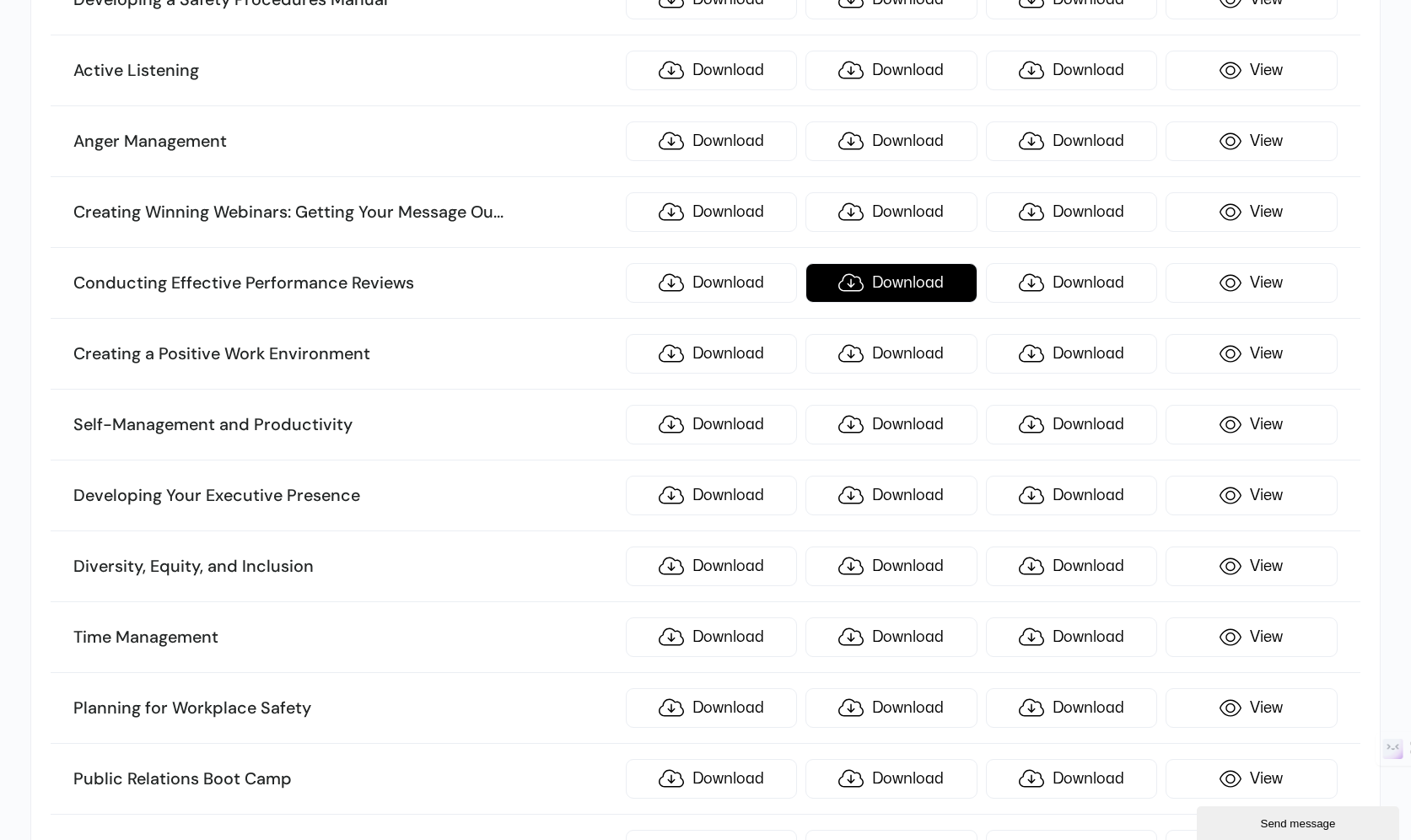 click on "Download" at bounding box center (891, 283) 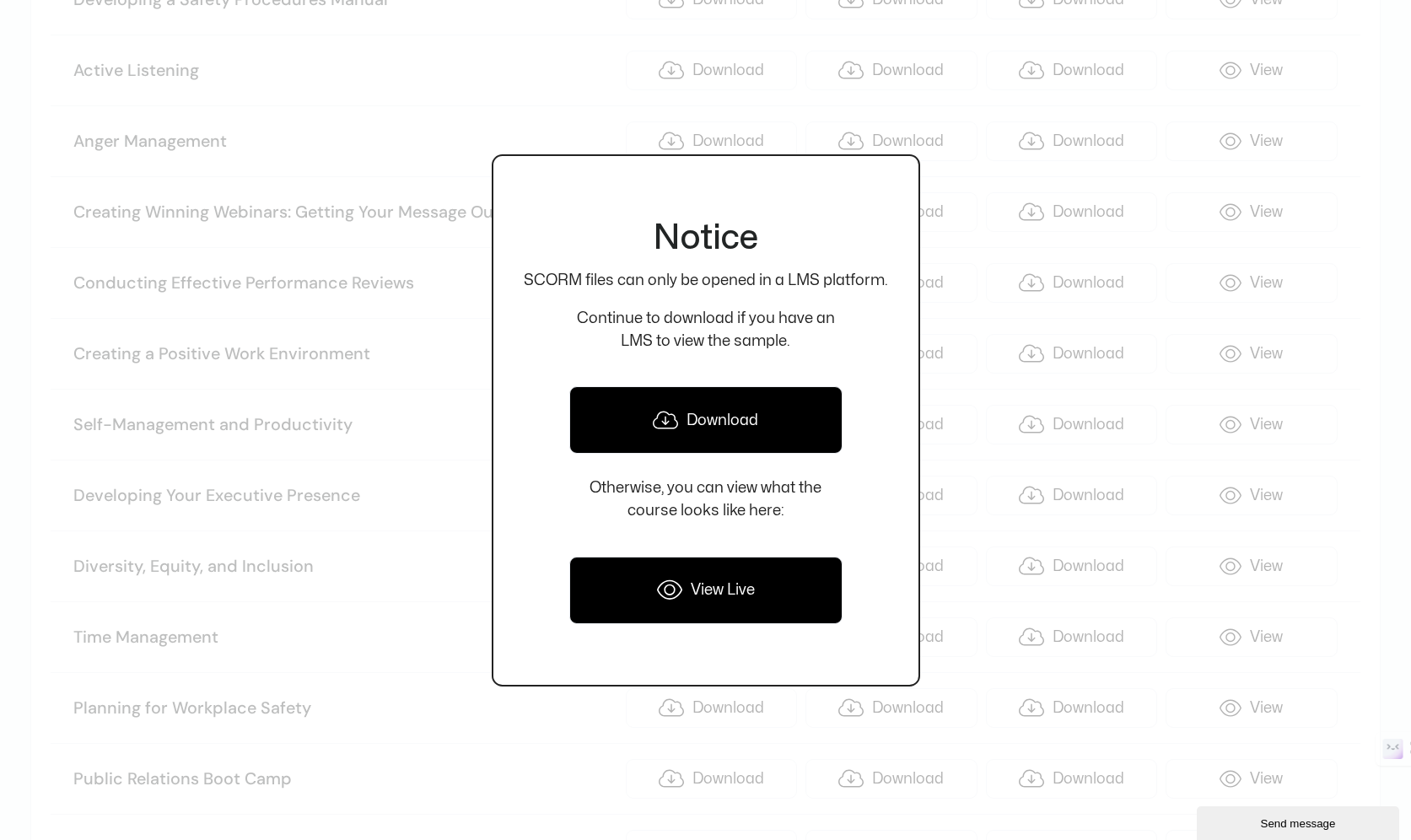 click on "Download" at bounding box center [706, 420] 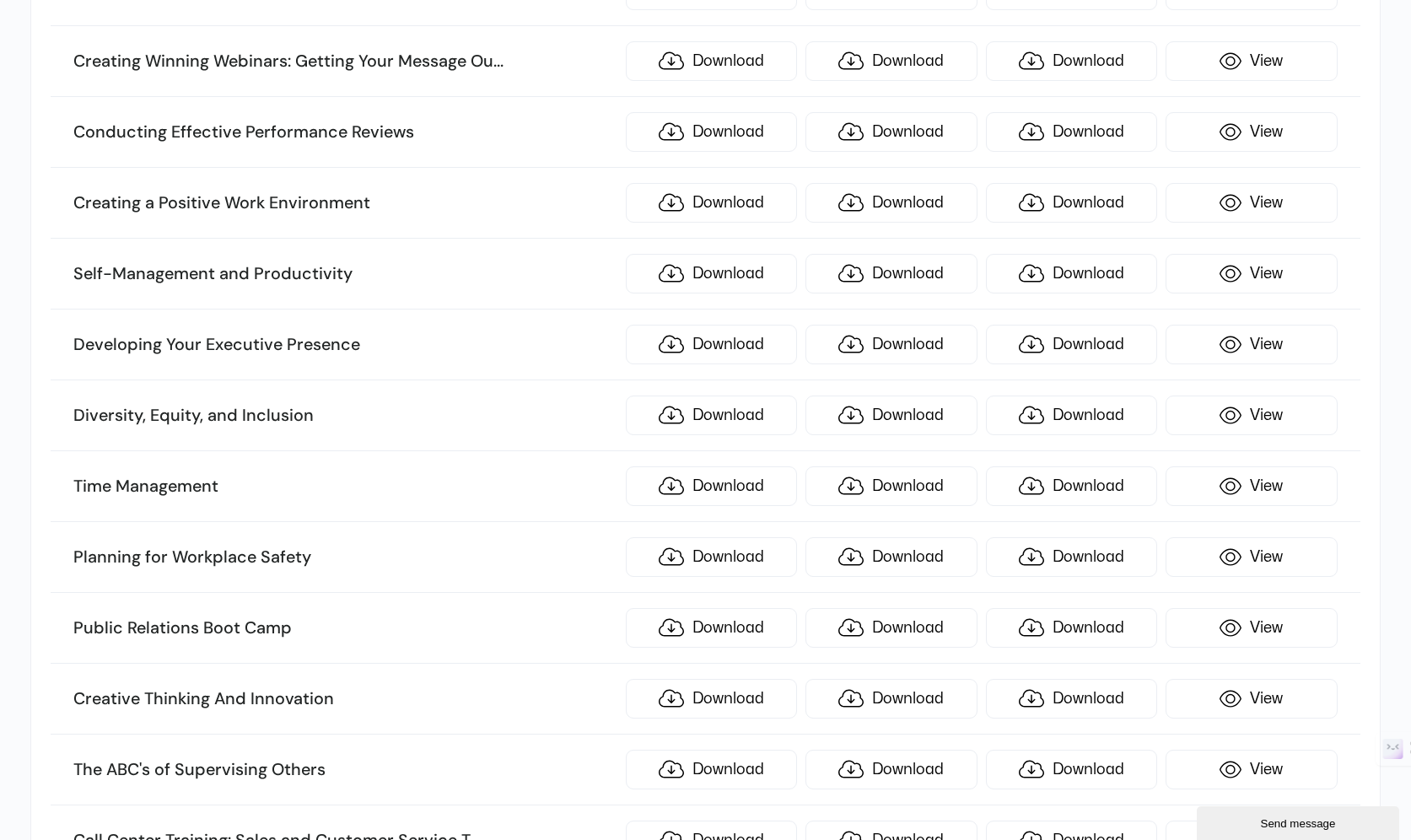 scroll, scrollTop: 3347, scrollLeft: 0, axis: vertical 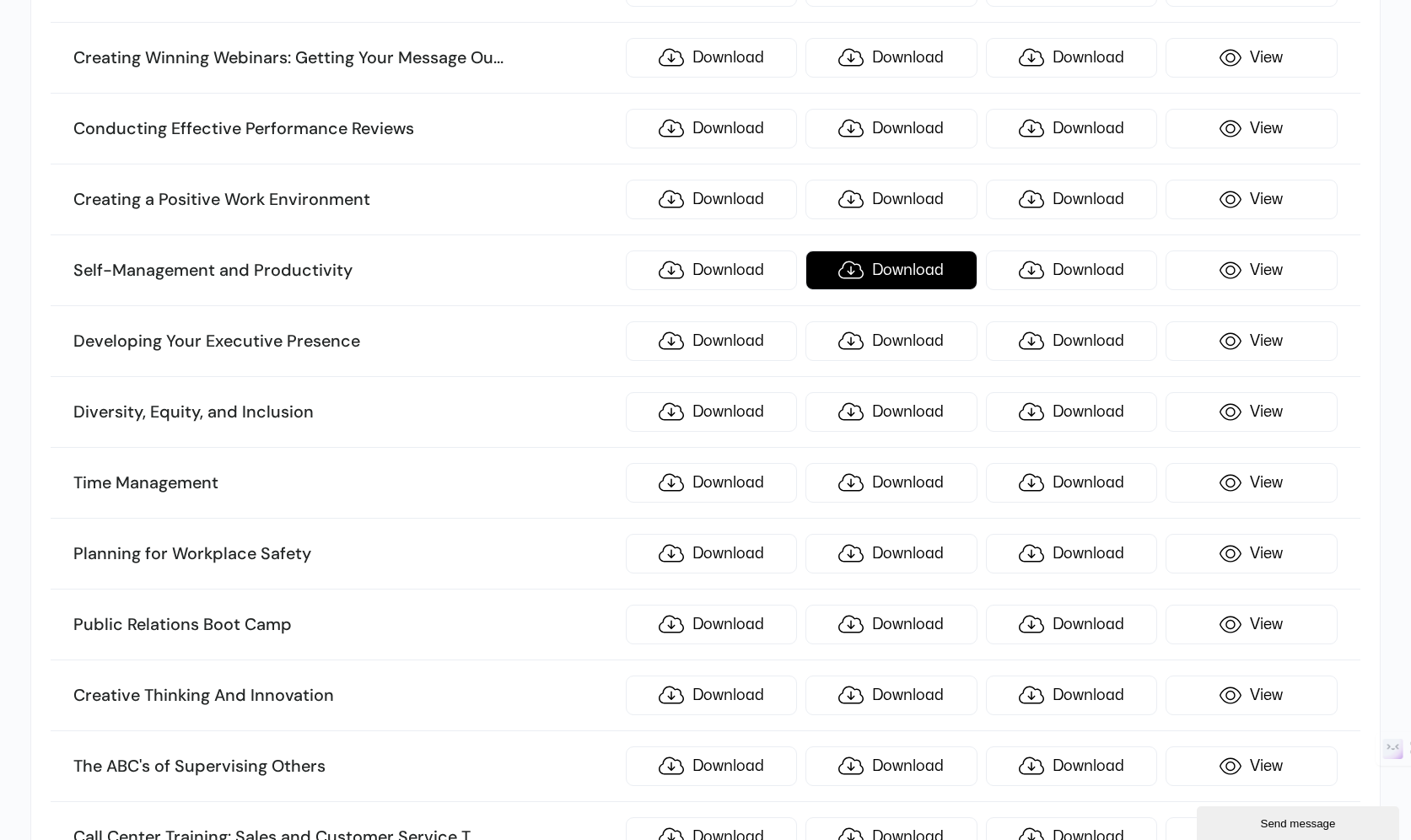 click on "Download" at bounding box center [891, 270] 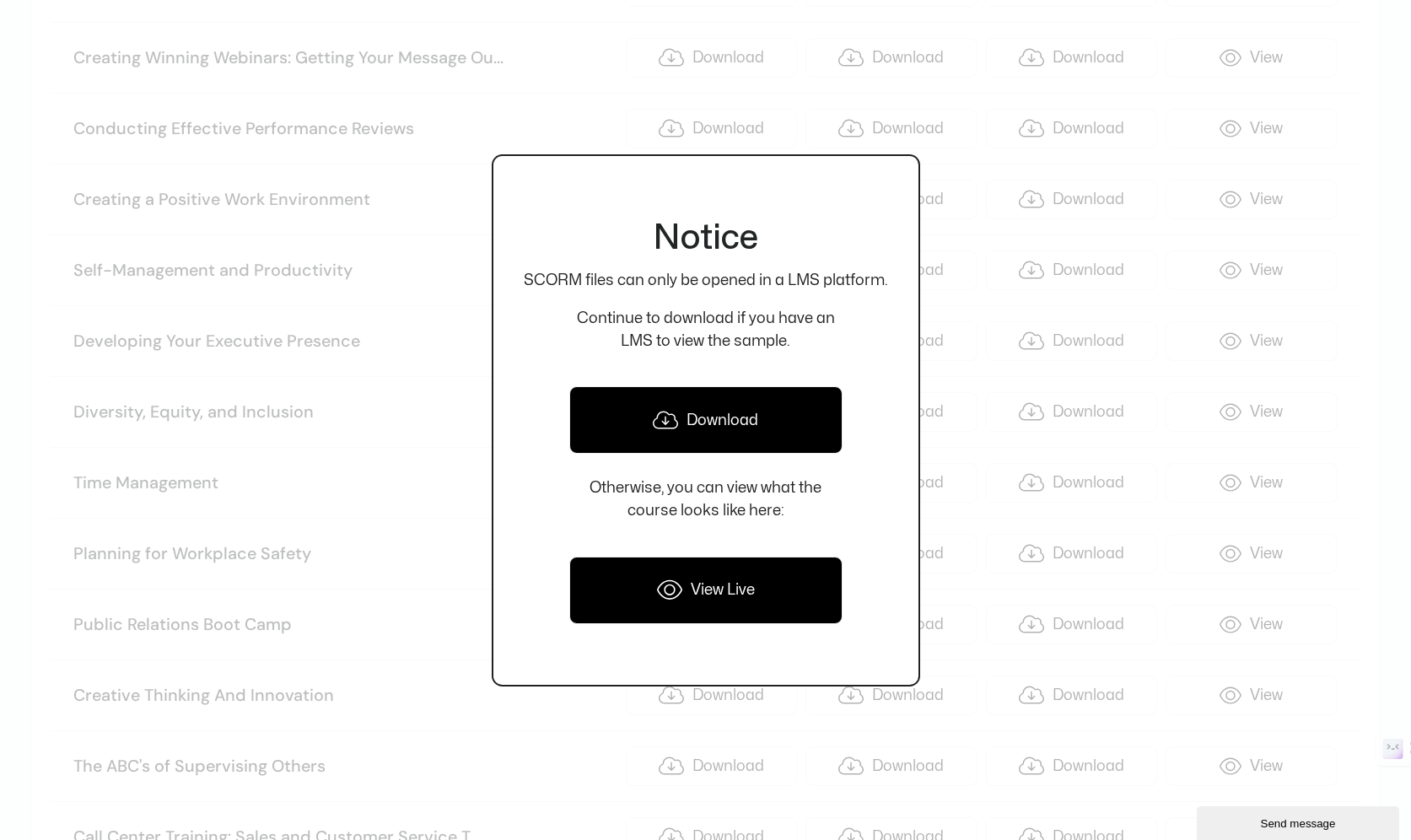 click on "Download" at bounding box center (706, 420) 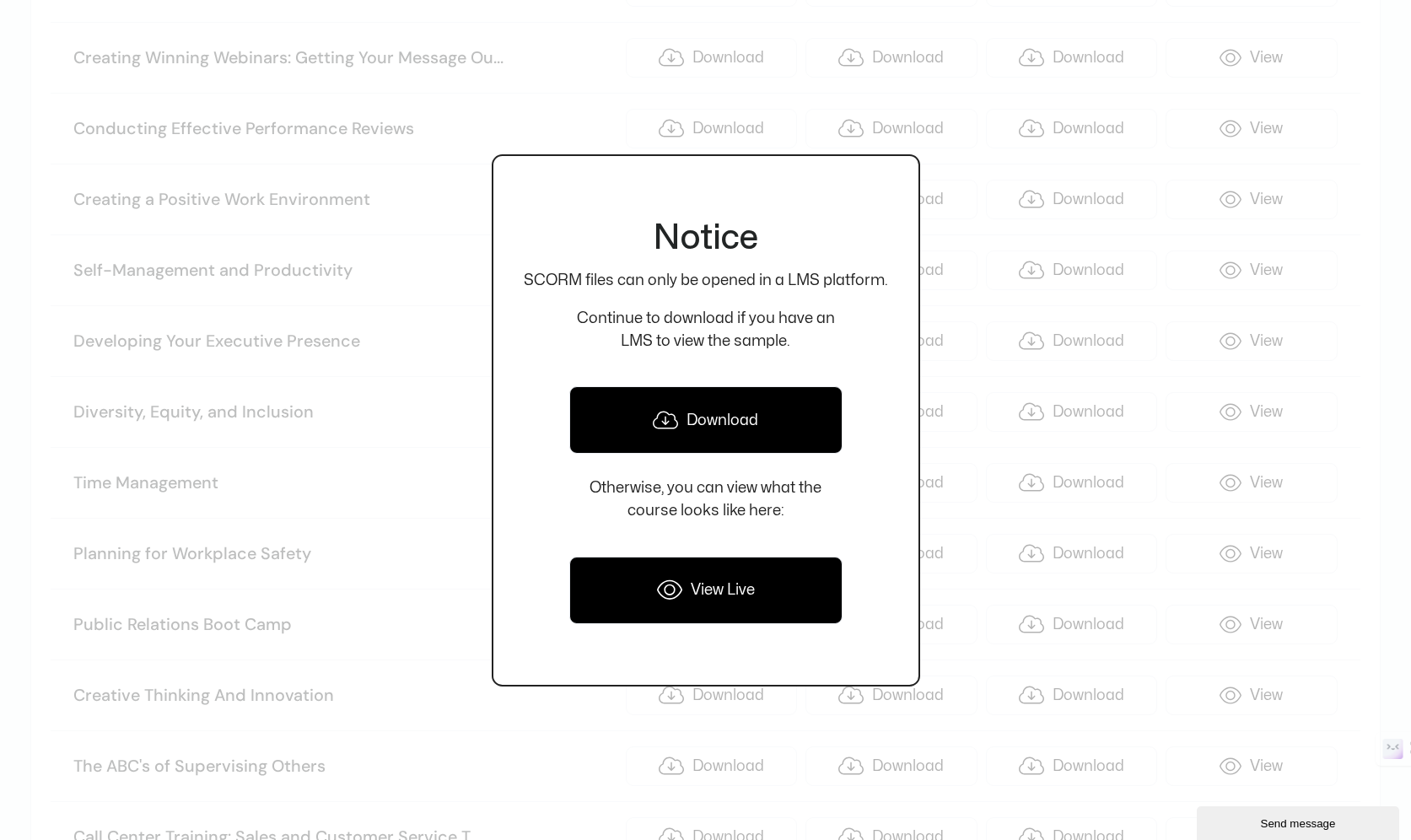 click at bounding box center [705, 420] 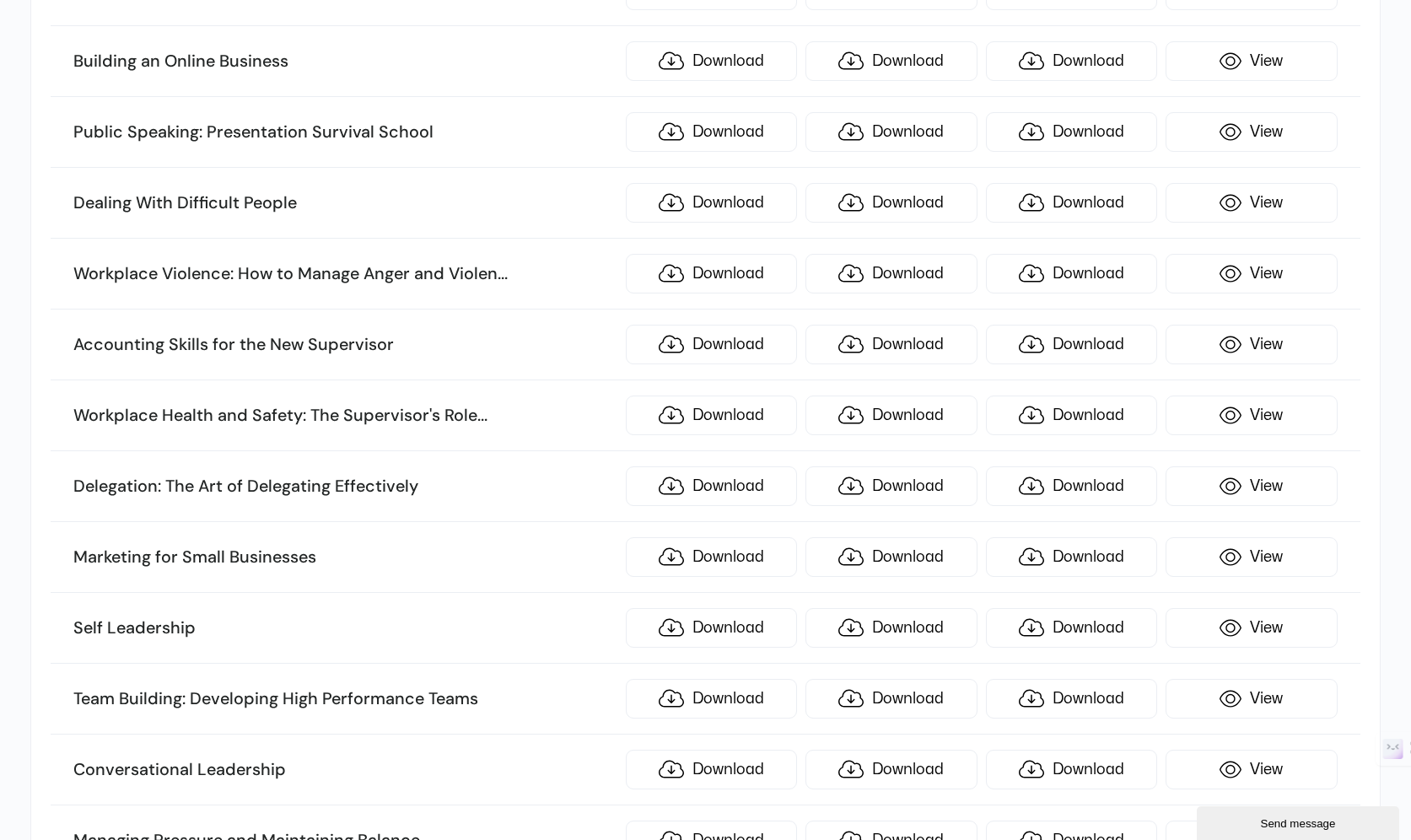 scroll, scrollTop: 4553, scrollLeft: 0, axis: vertical 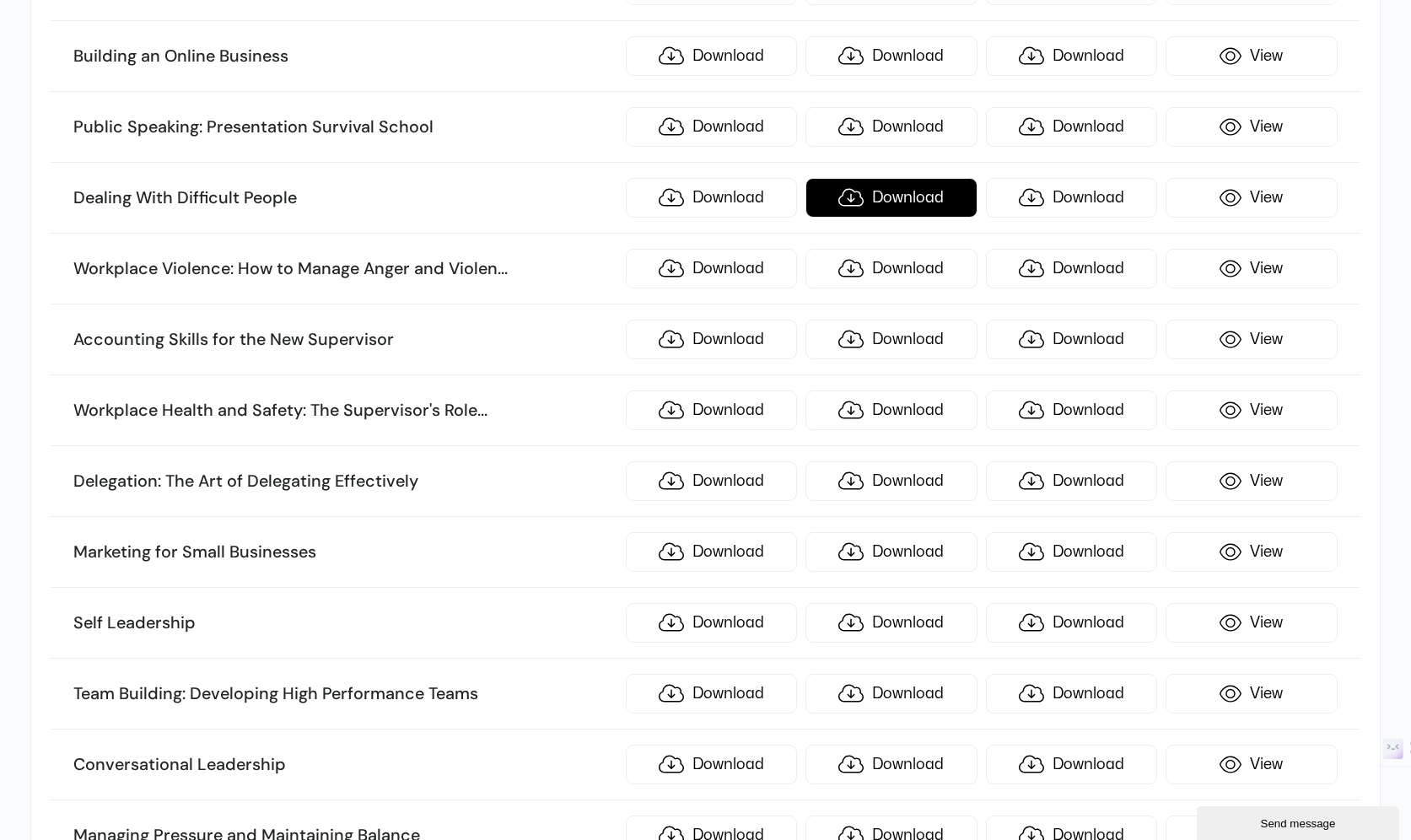 click on "Download" at bounding box center [891, 197] 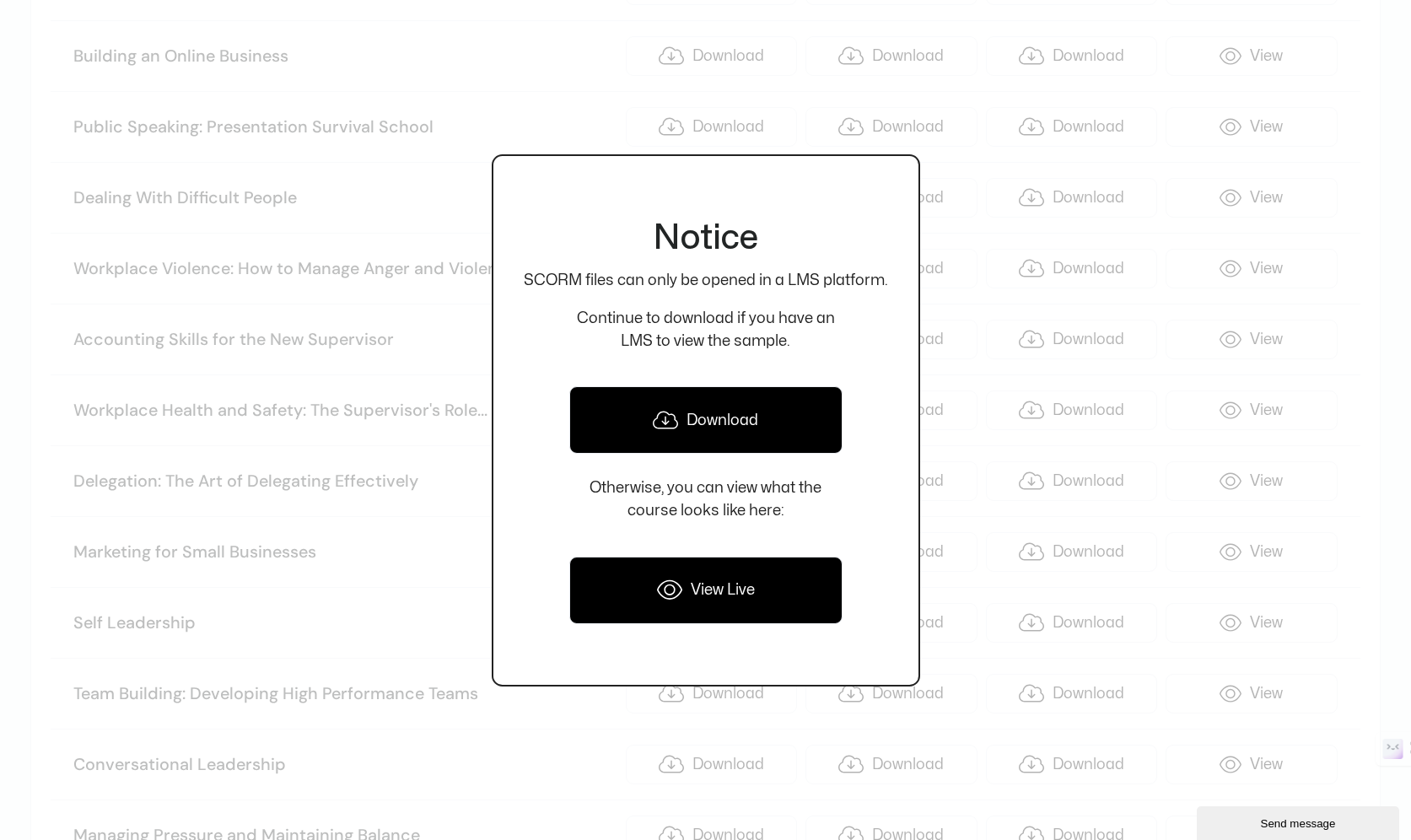 click on "Download" at bounding box center [706, 420] 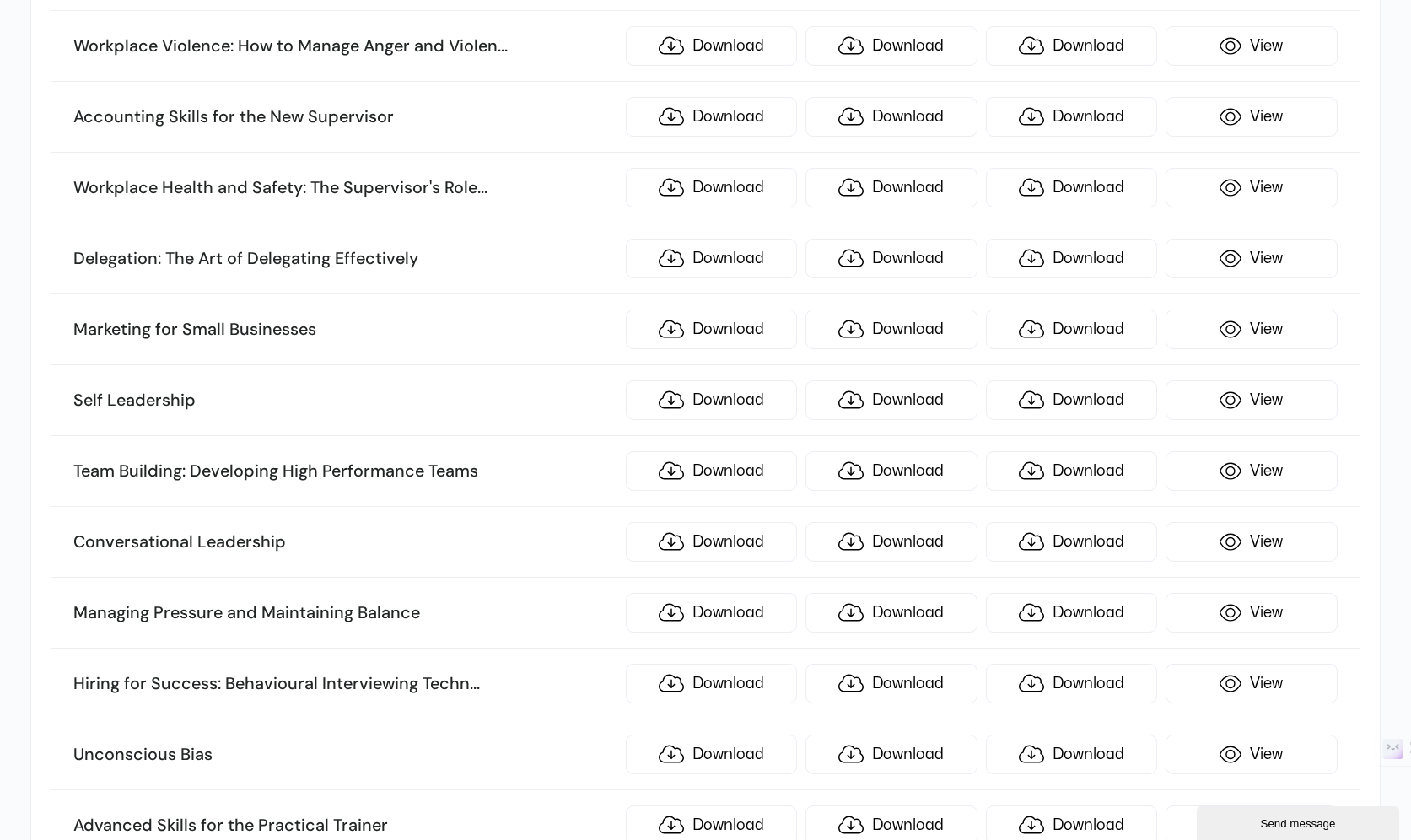 scroll, scrollTop: 4777, scrollLeft: 0, axis: vertical 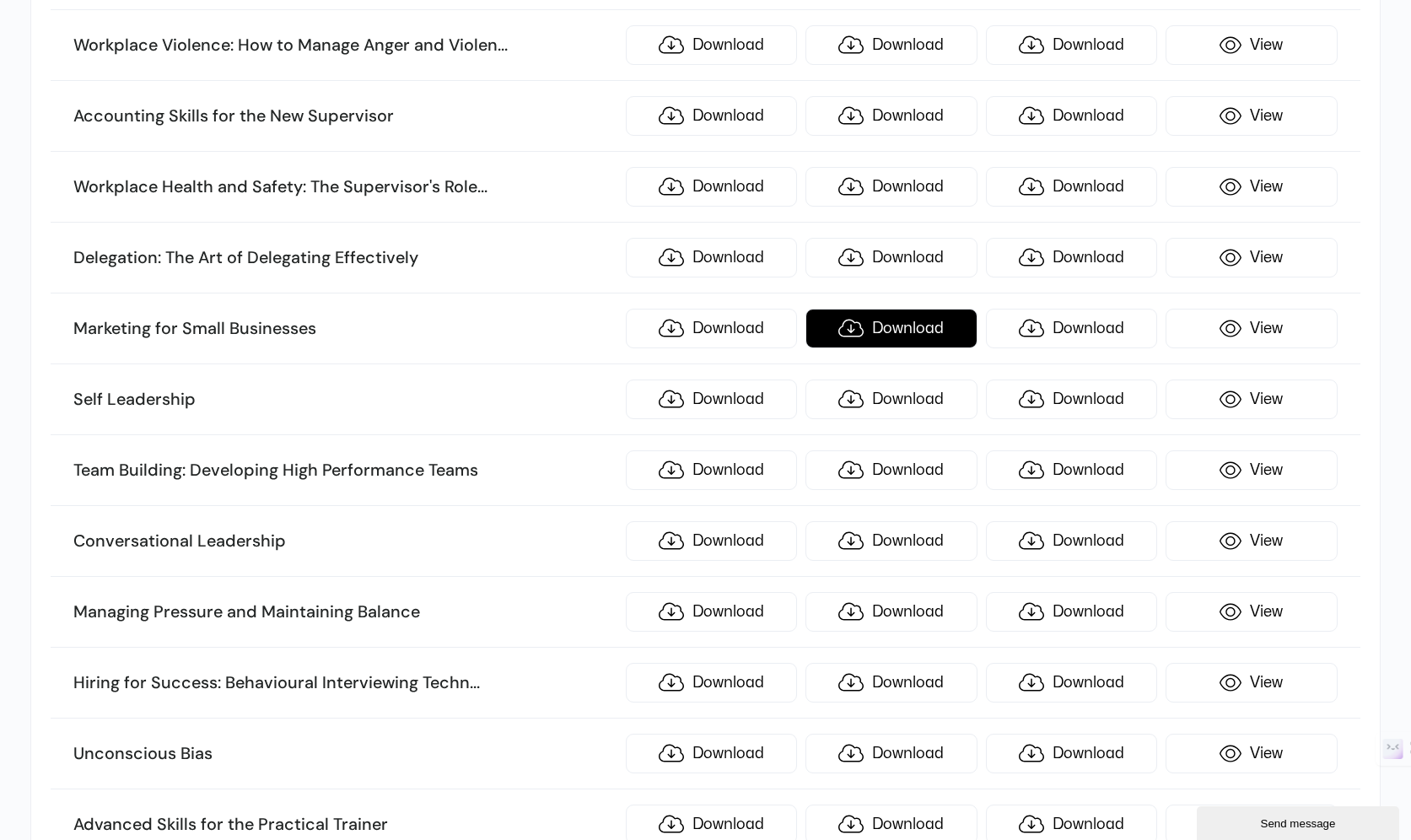click on "Download" at bounding box center (891, 328) 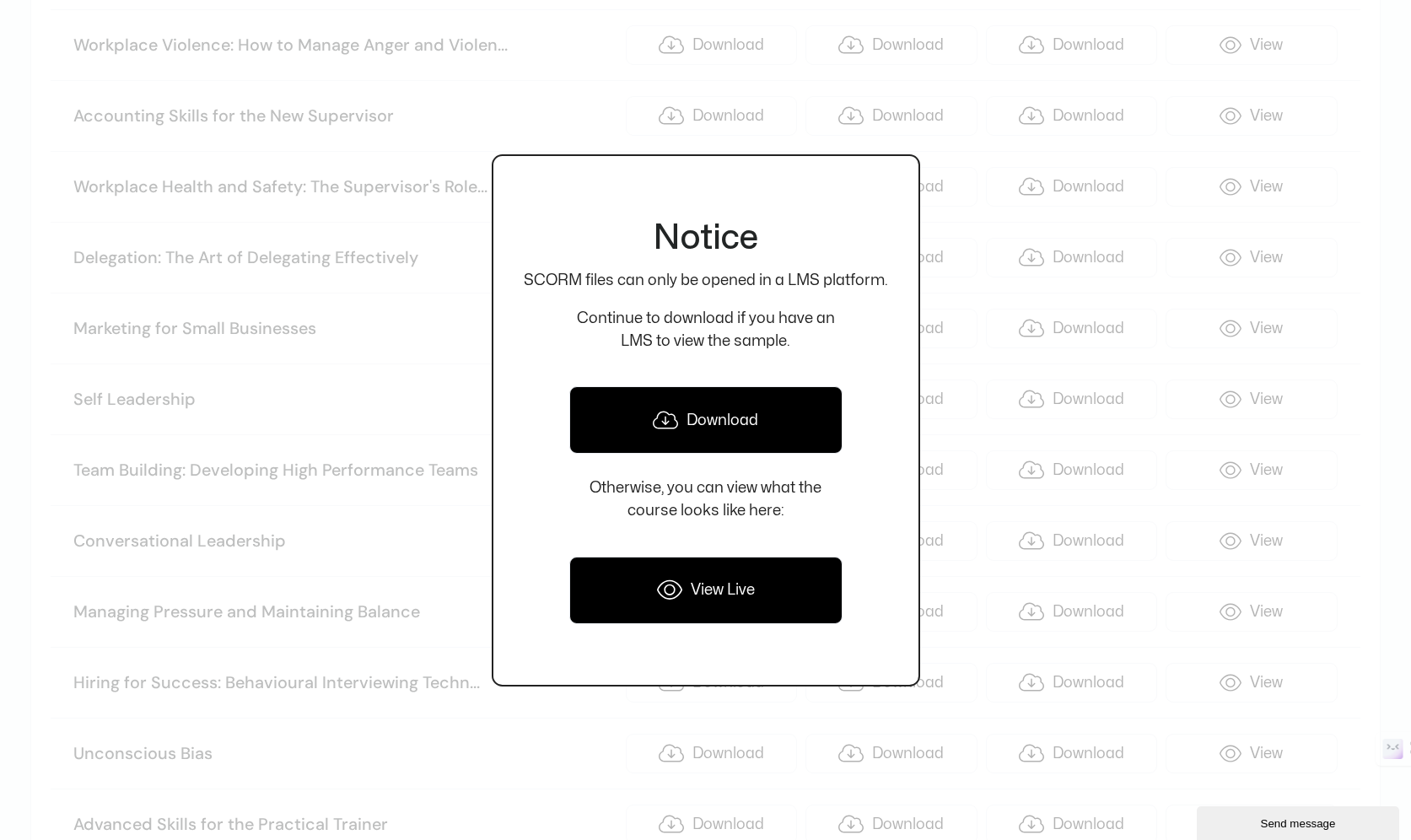 click on "Download" at bounding box center (706, 420) 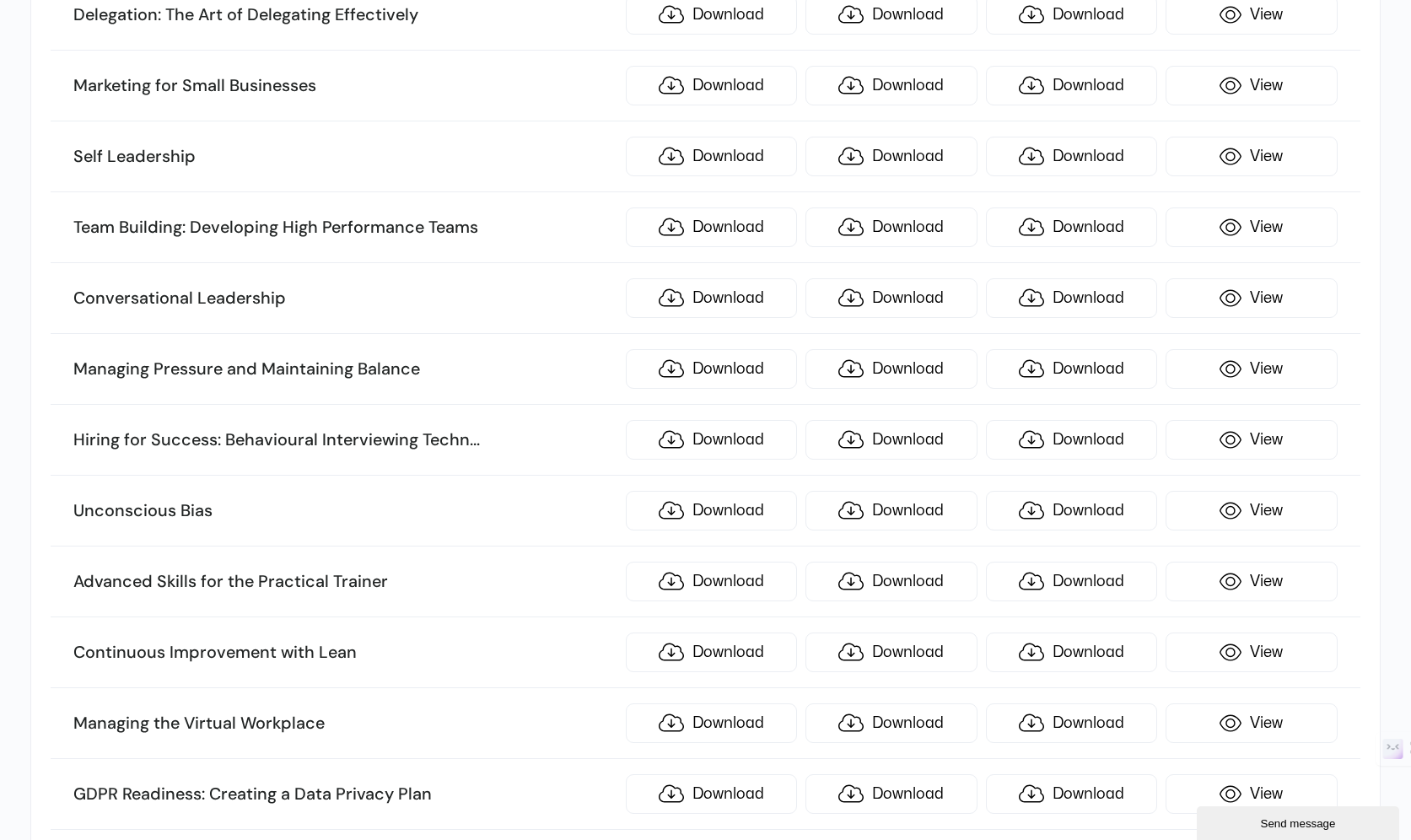 scroll, scrollTop: 5030, scrollLeft: 0, axis: vertical 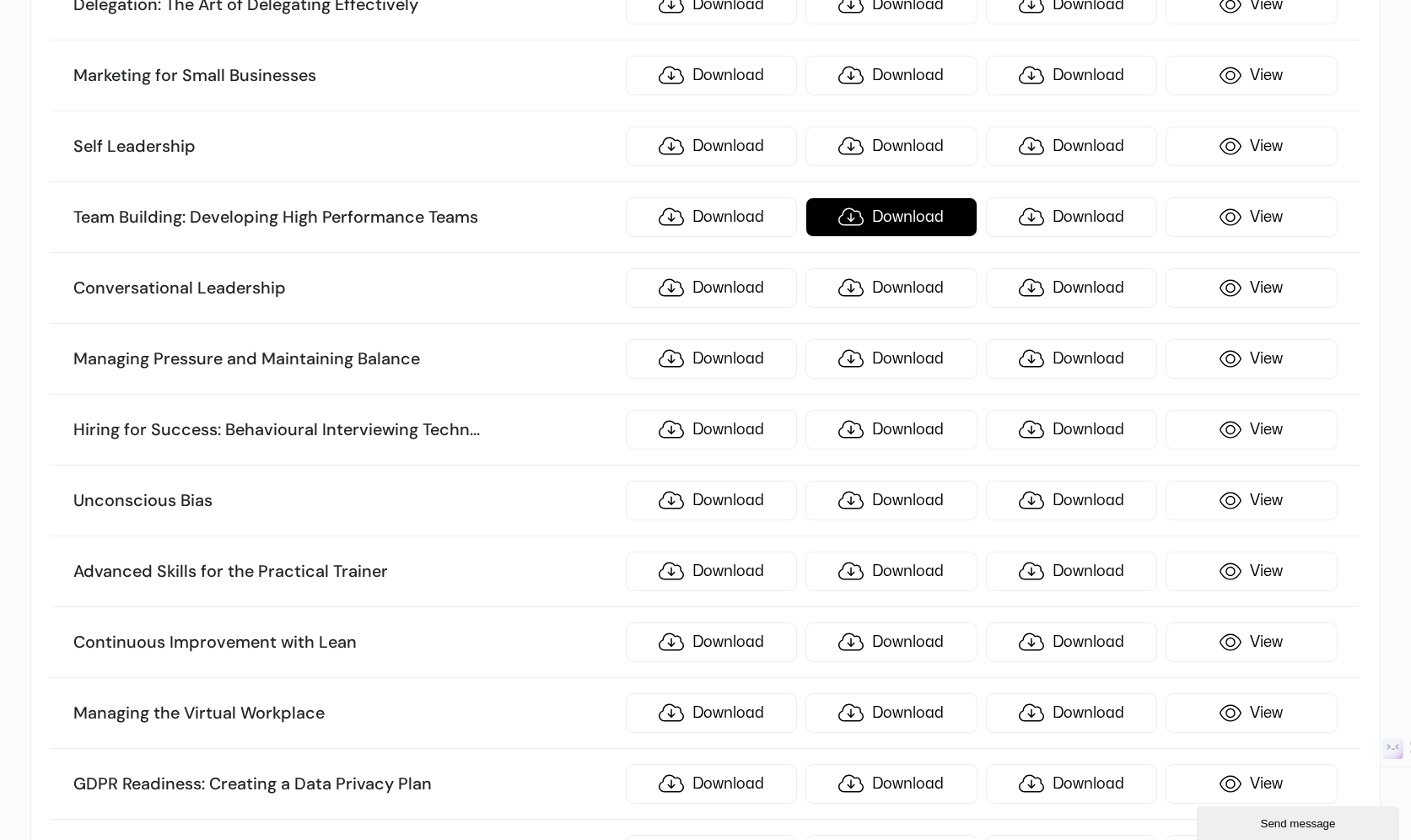 click on "Download" at bounding box center (891, 217) 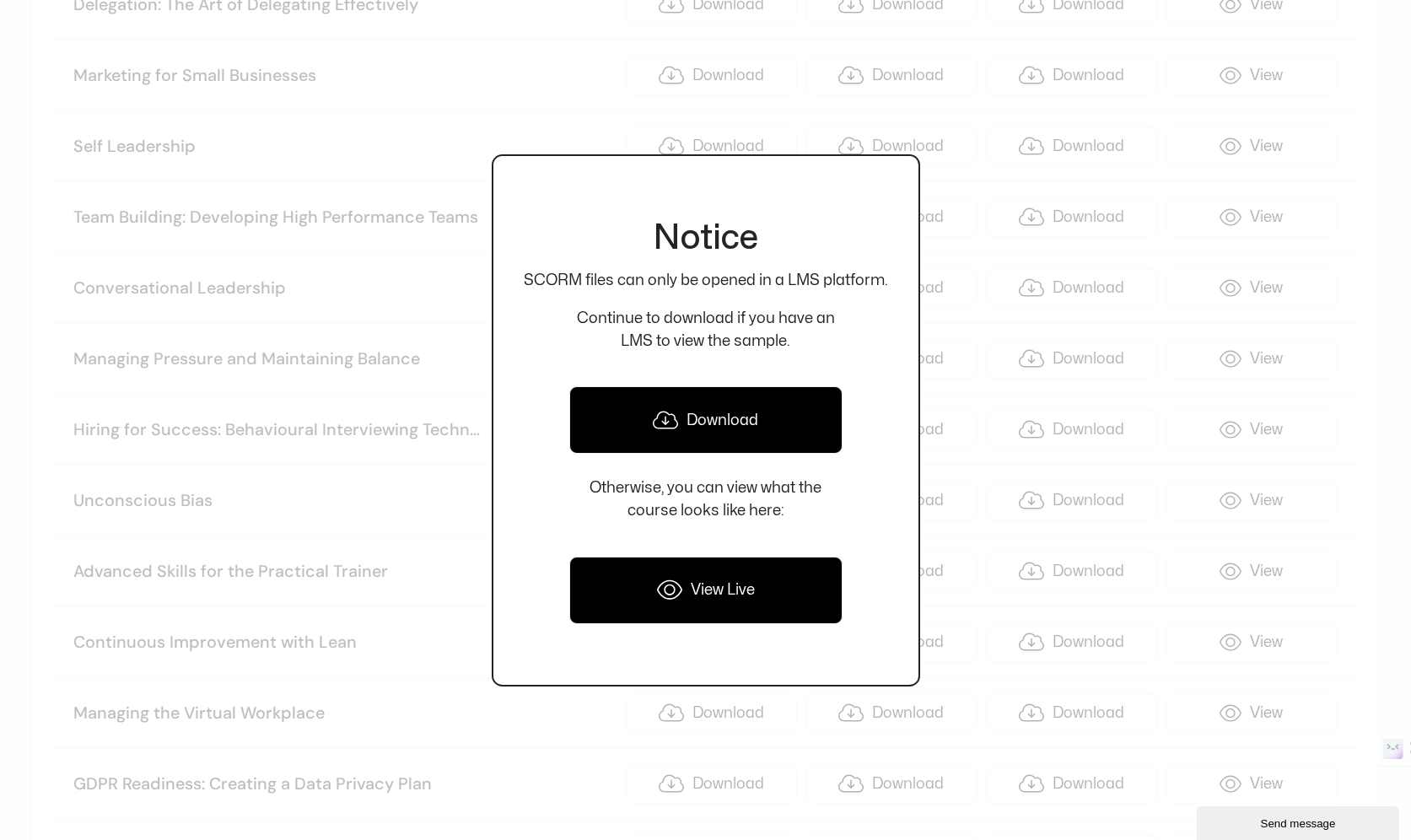 click on "Download" at bounding box center (706, 420) 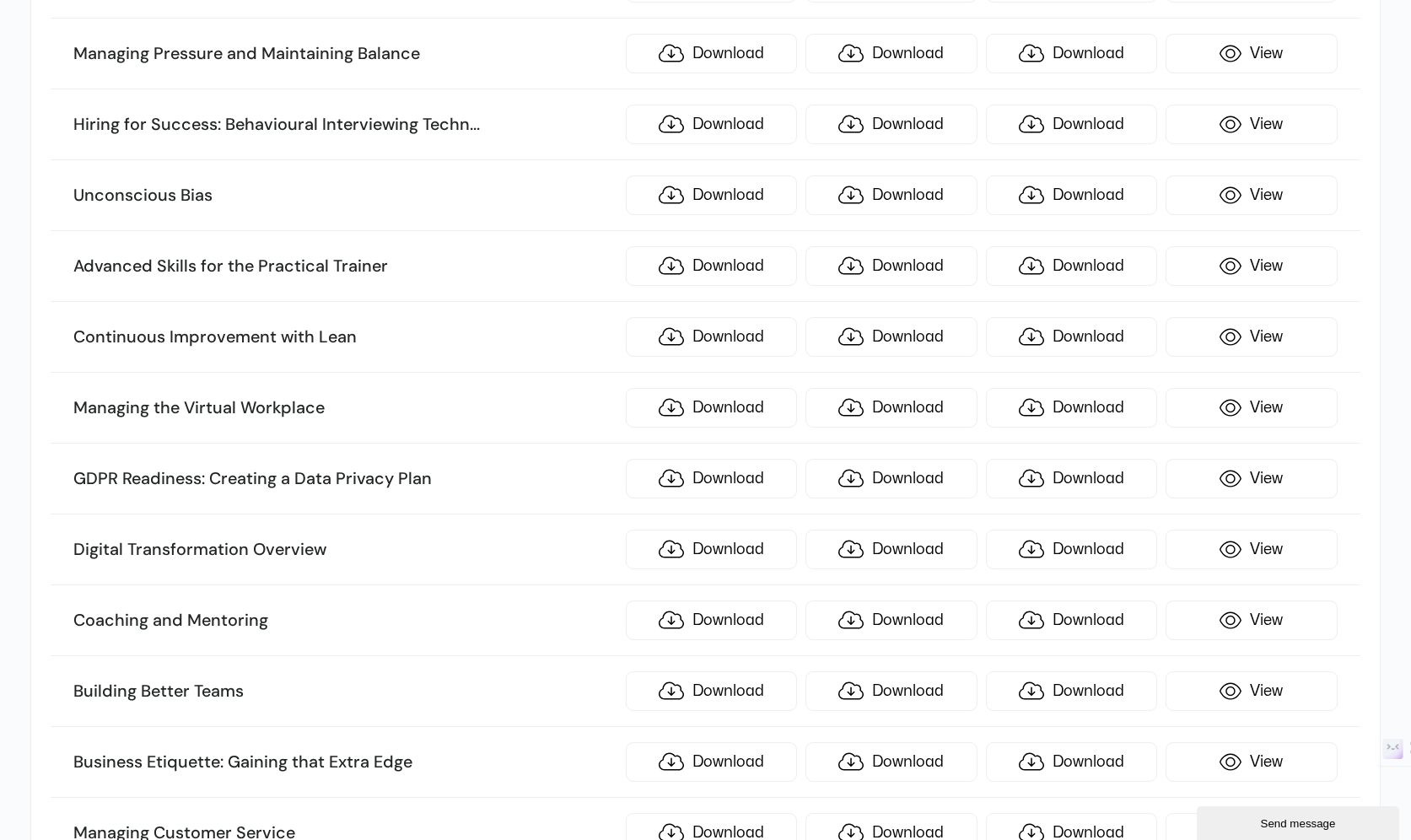 scroll, scrollTop: 5344, scrollLeft: 0, axis: vertical 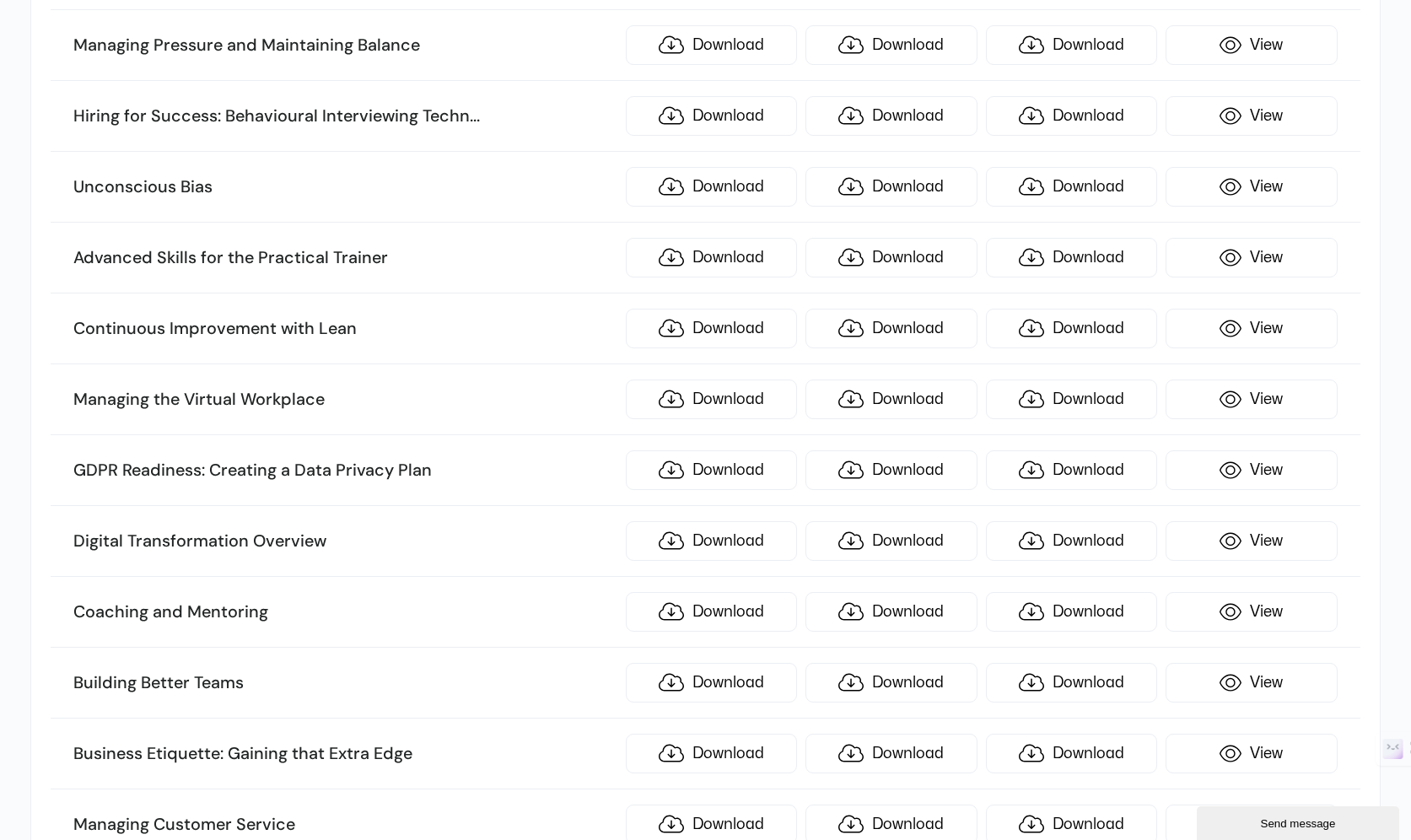 click on "Continuous Improvement with Lean Download Download Download View" at bounding box center [705, 329] 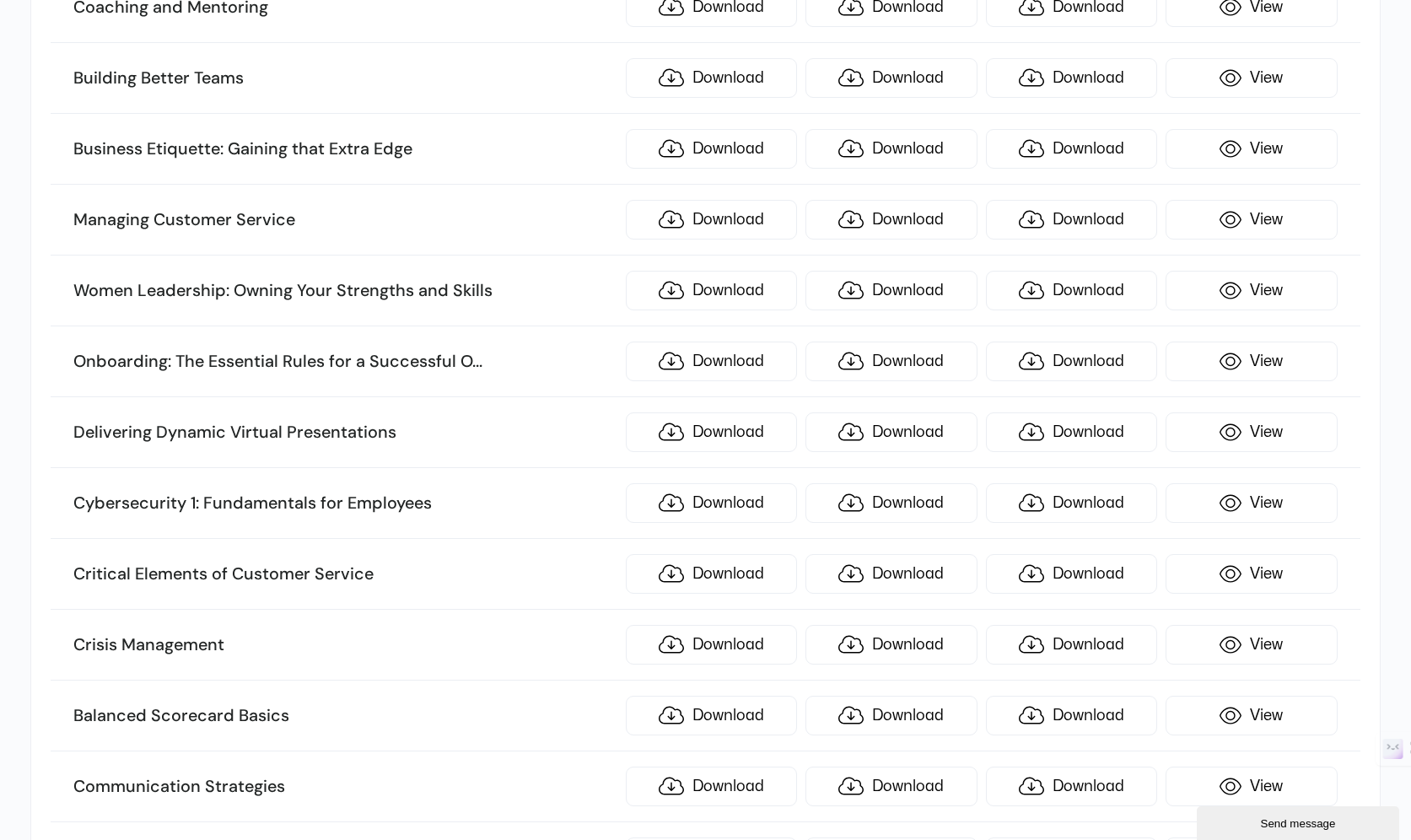 scroll, scrollTop: 5950, scrollLeft: 0, axis: vertical 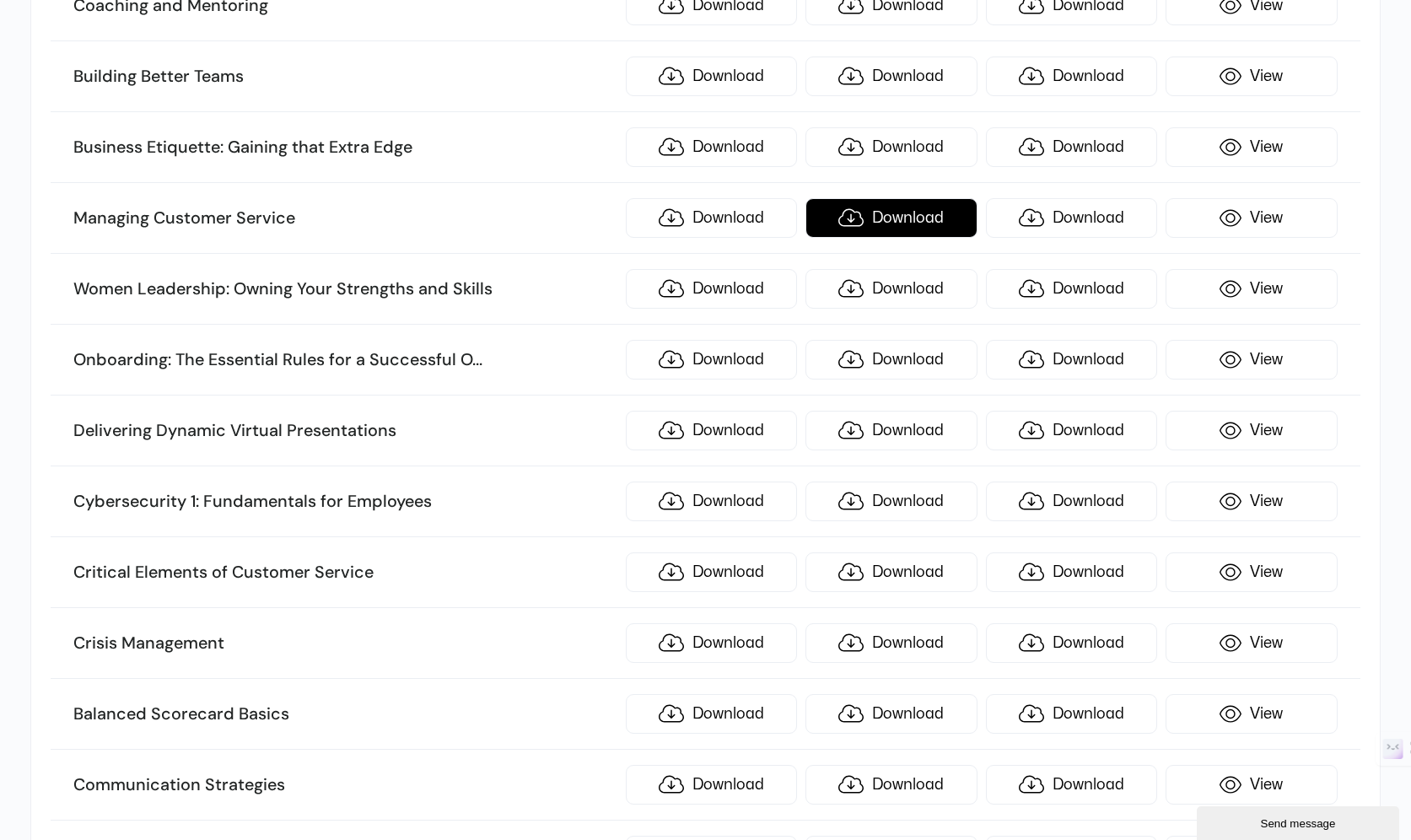 click on "Download" at bounding box center (891, 218) 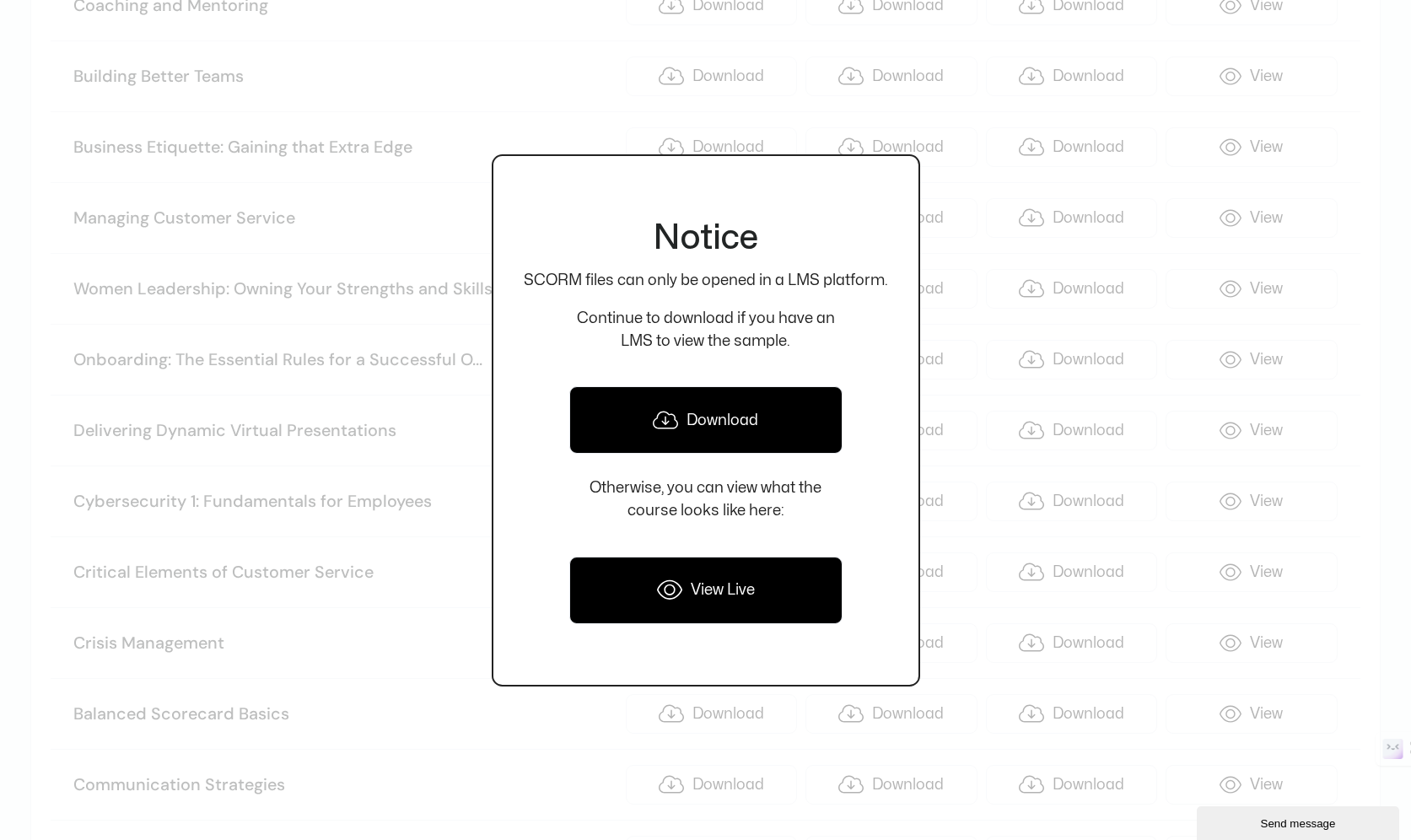 click on "Download" at bounding box center [706, 420] 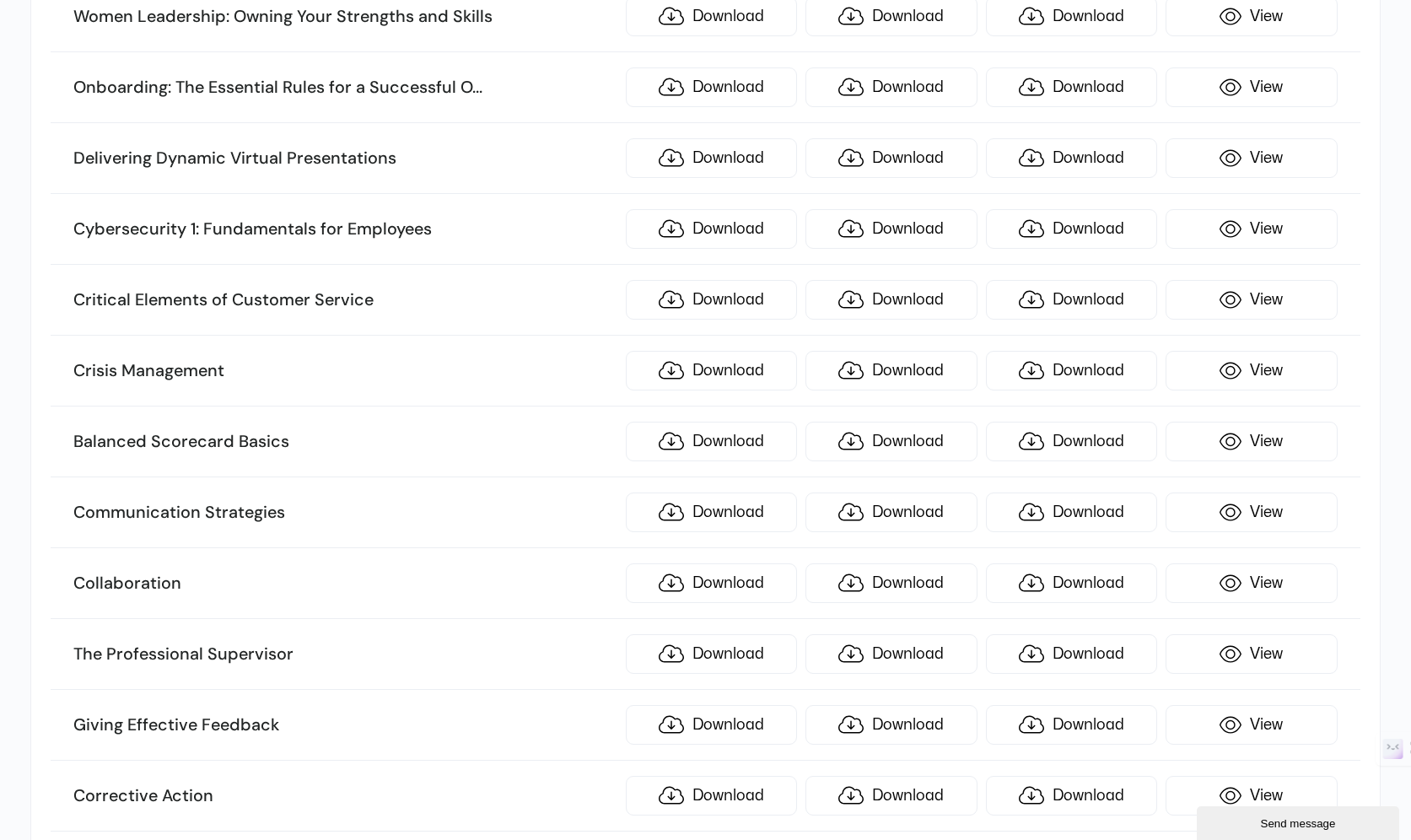 scroll, scrollTop: 6234, scrollLeft: 0, axis: vertical 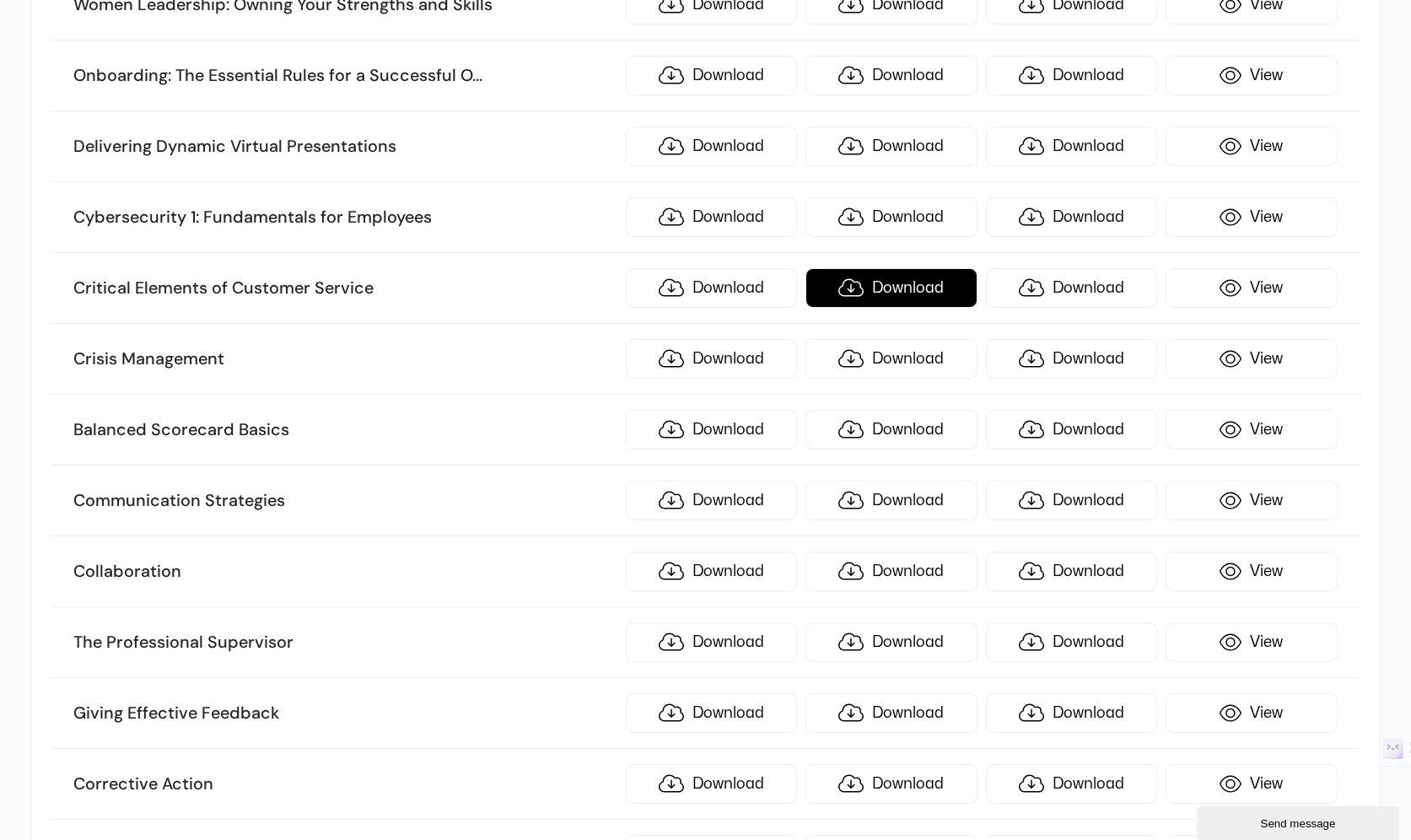 click on "Download" at bounding box center [891, 288] 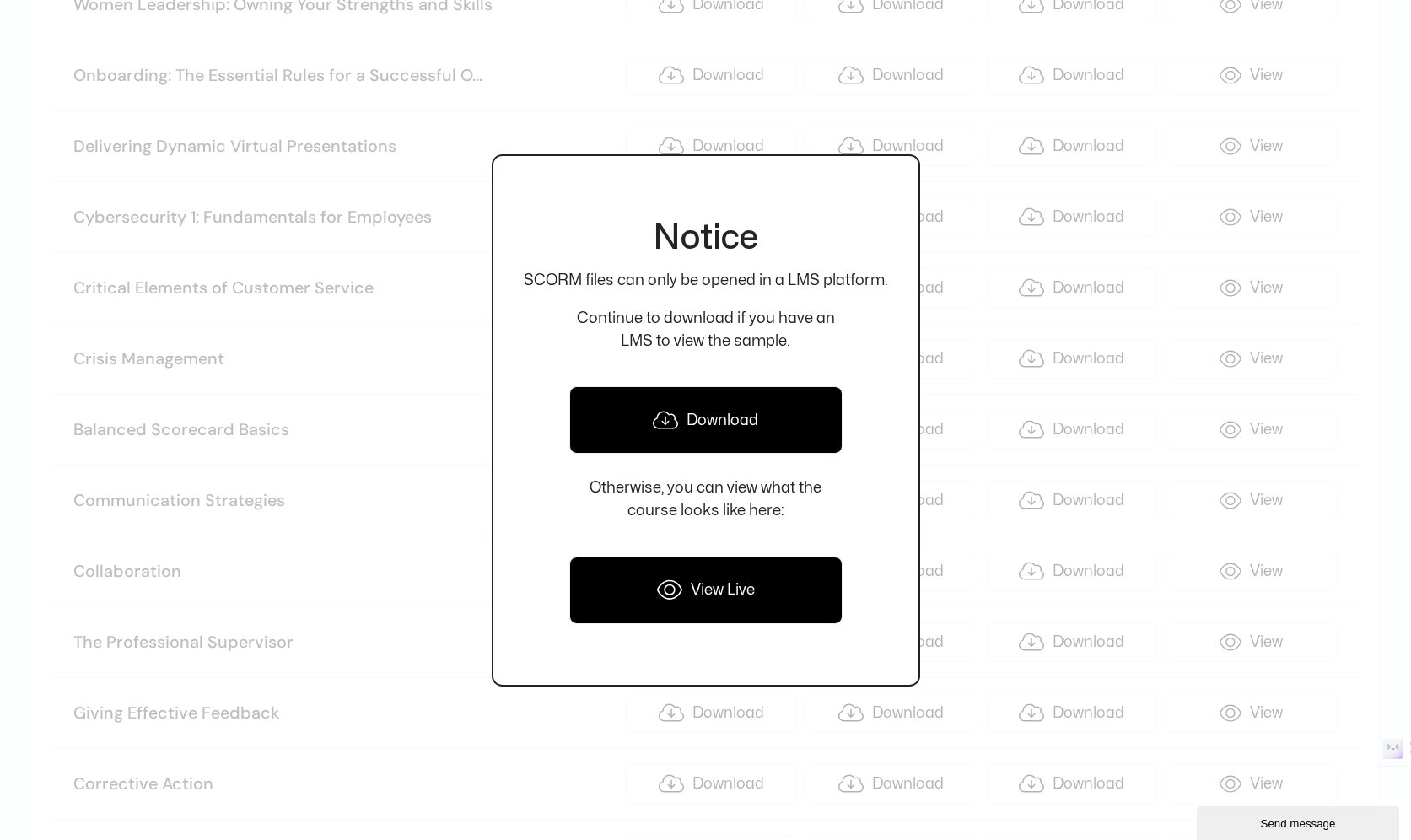 click on "Download" at bounding box center [706, 420] 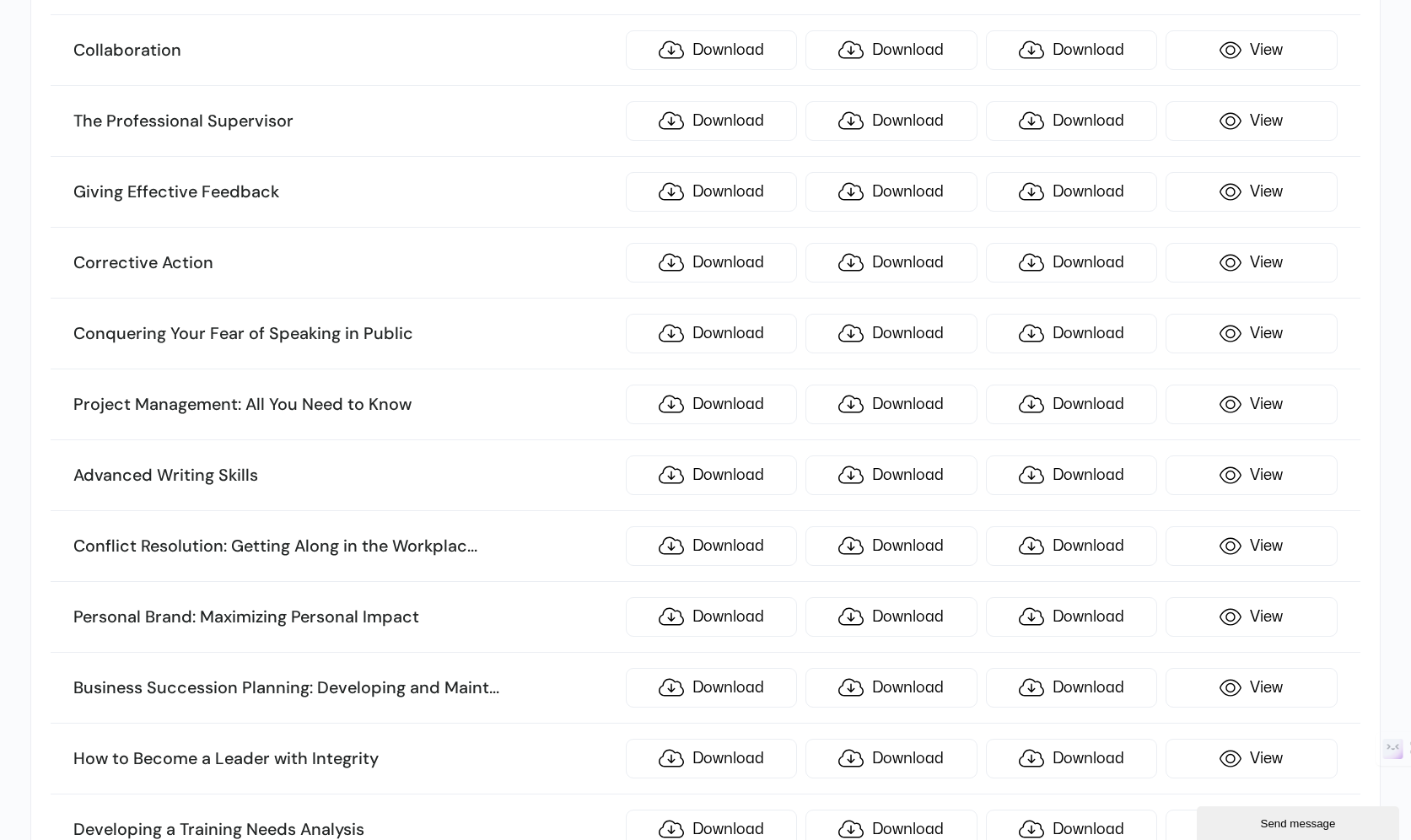 scroll, scrollTop: 6757, scrollLeft: 0, axis: vertical 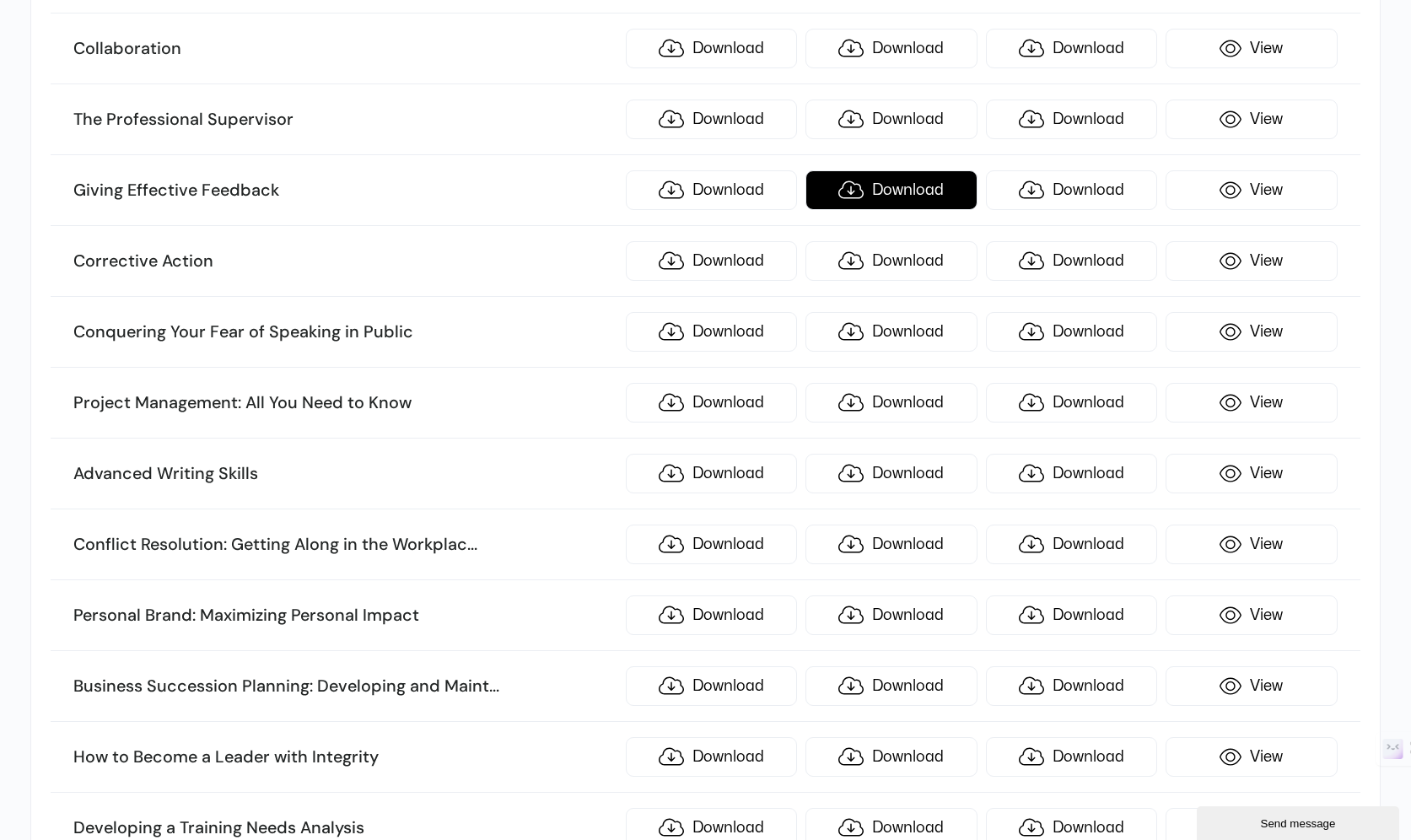 click on "Download" at bounding box center (891, 190) 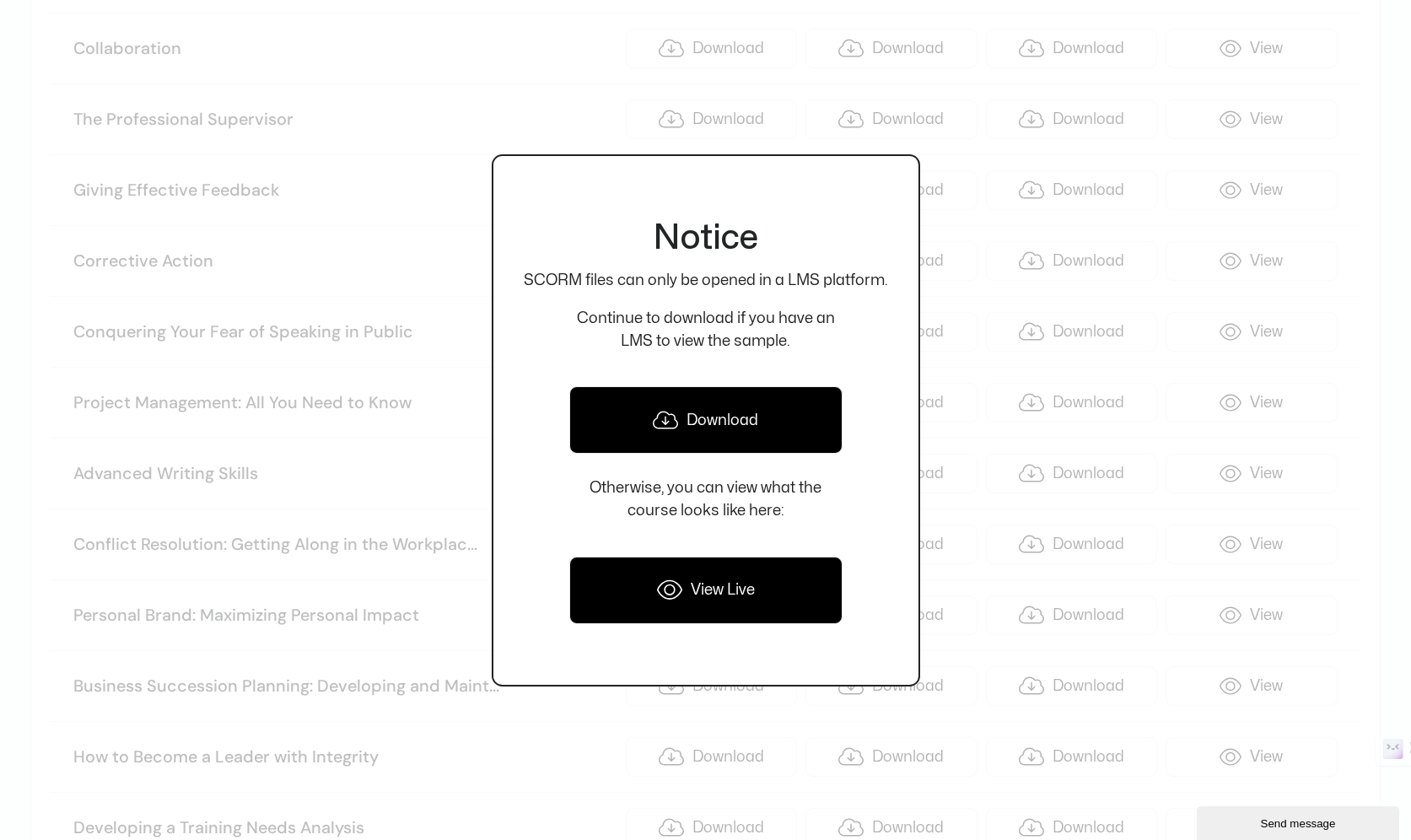 click on "Download" at bounding box center [706, 420] 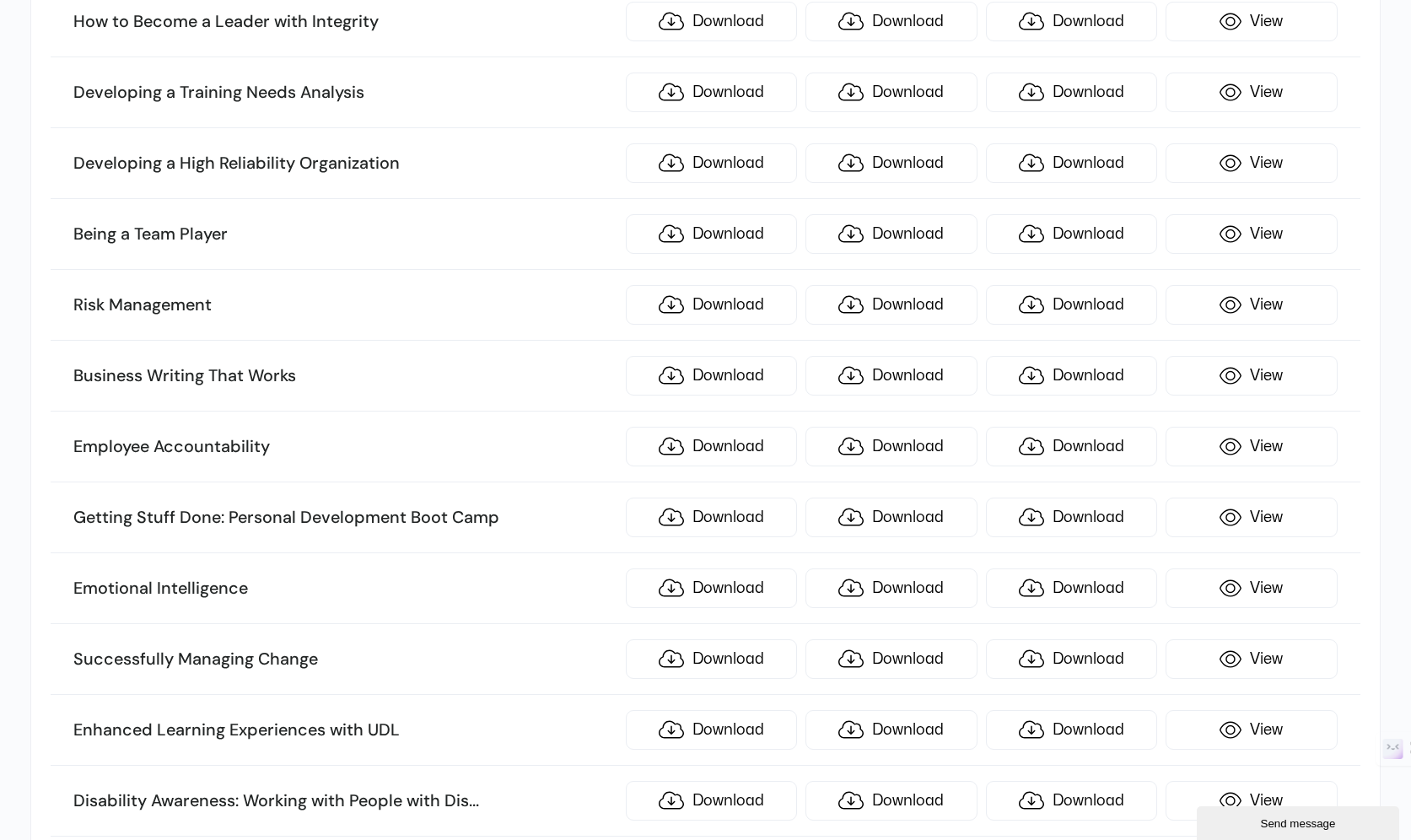 scroll, scrollTop: 7497, scrollLeft: 0, axis: vertical 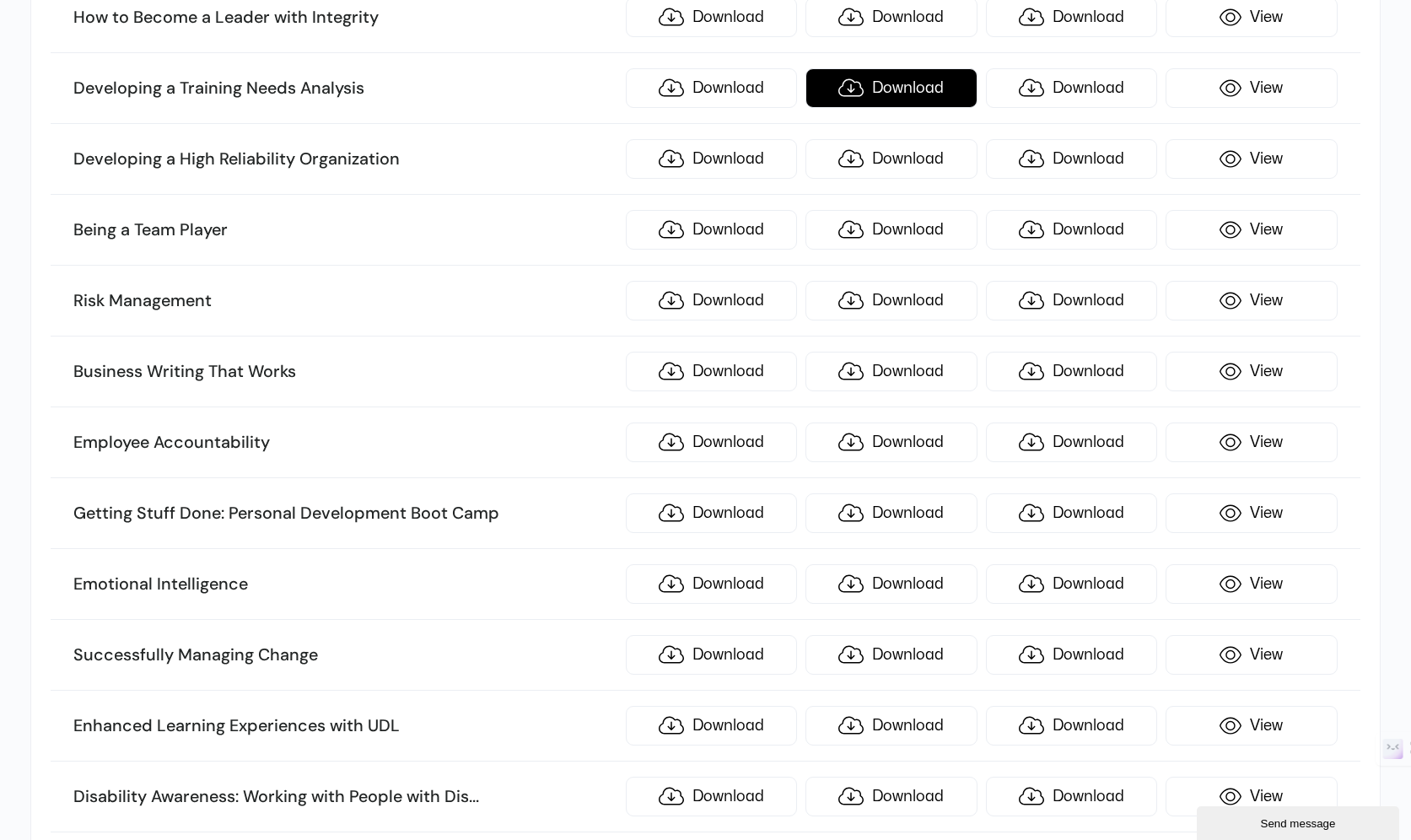 click on "Download" at bounding box center [891, 88] 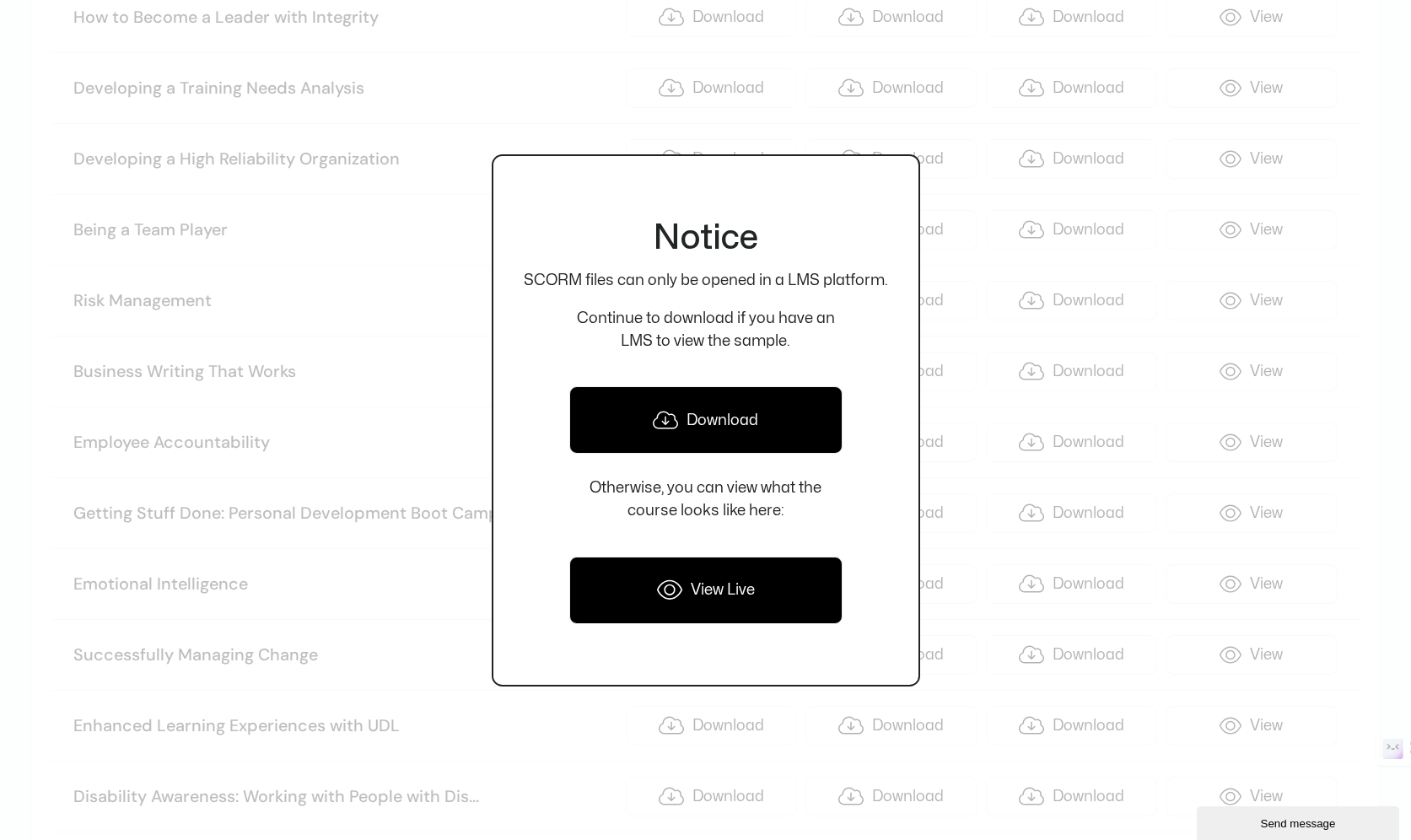 click on "Download" at bounding box center (706, 420) 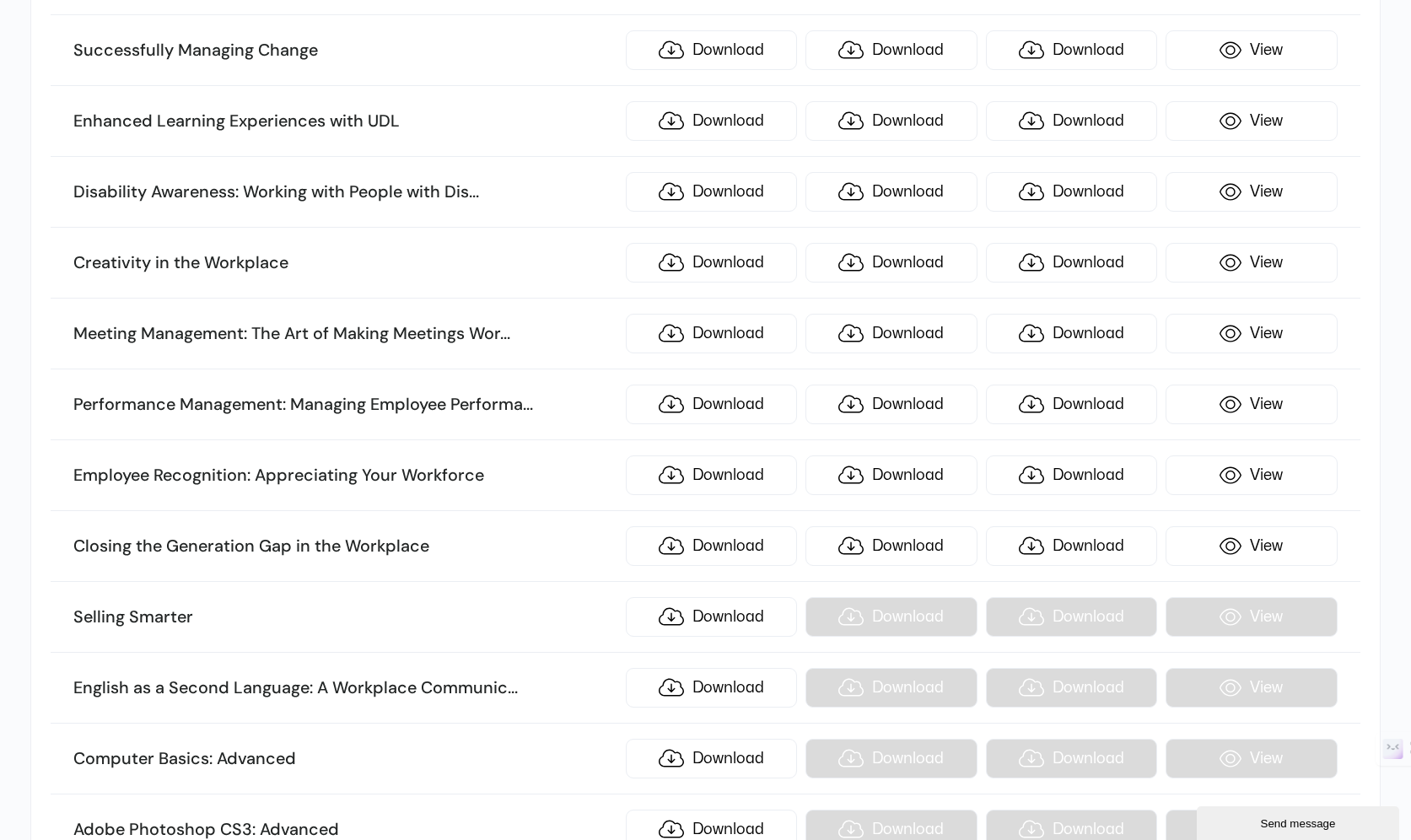 scroll, scrollTop: 8106, scrollLeft: 0, axis: vertical 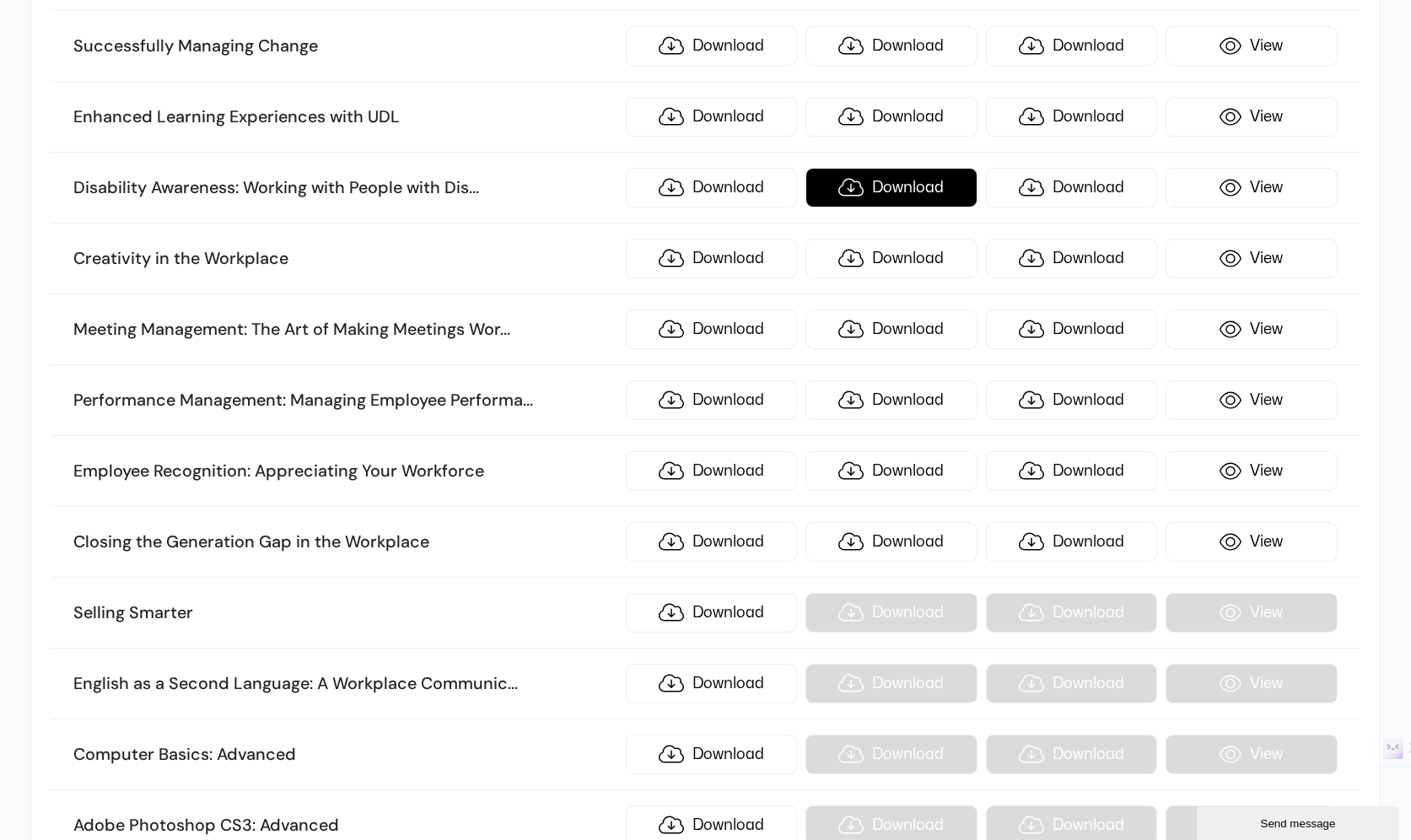 click on "Download" at bounding box center (891, 187) 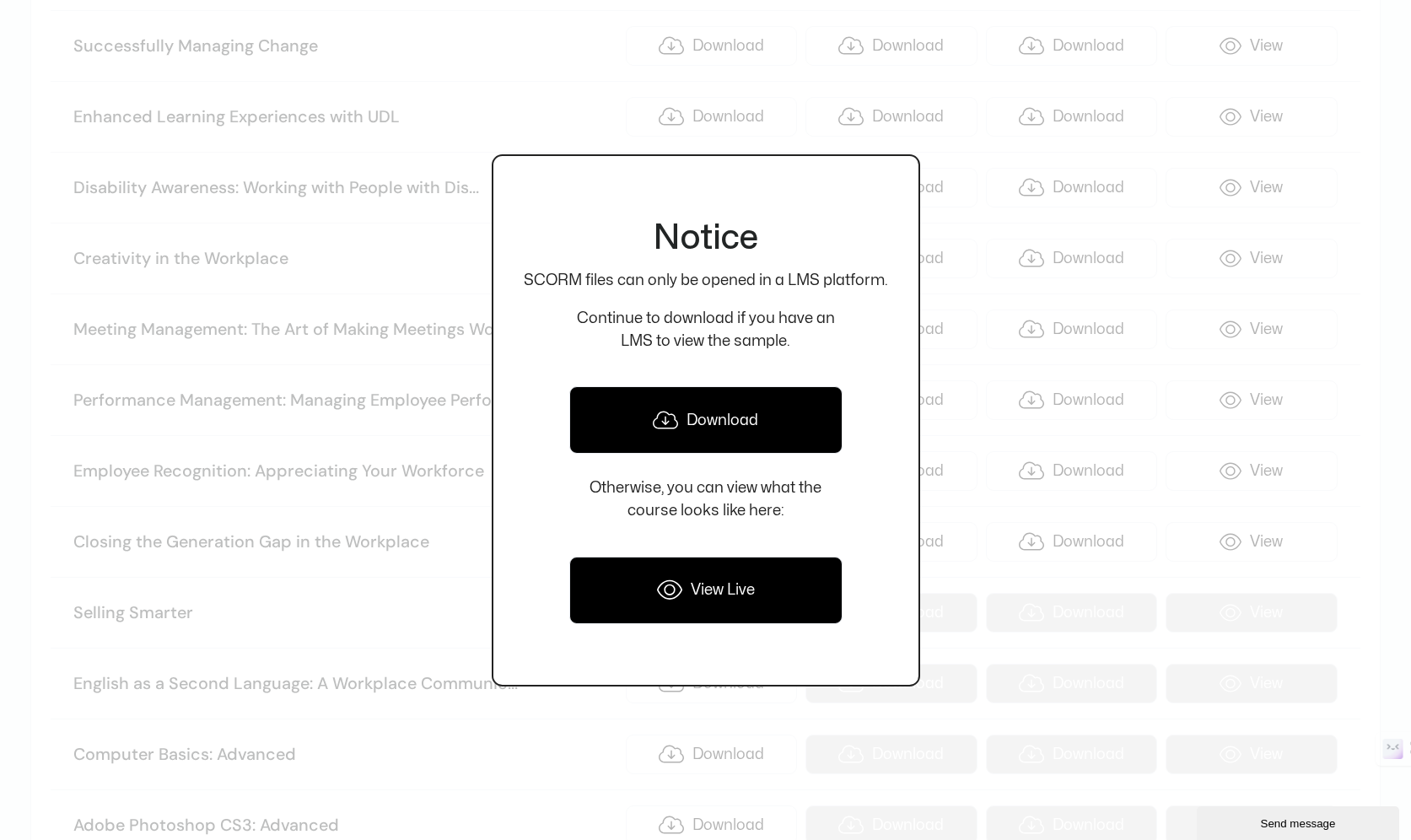 click 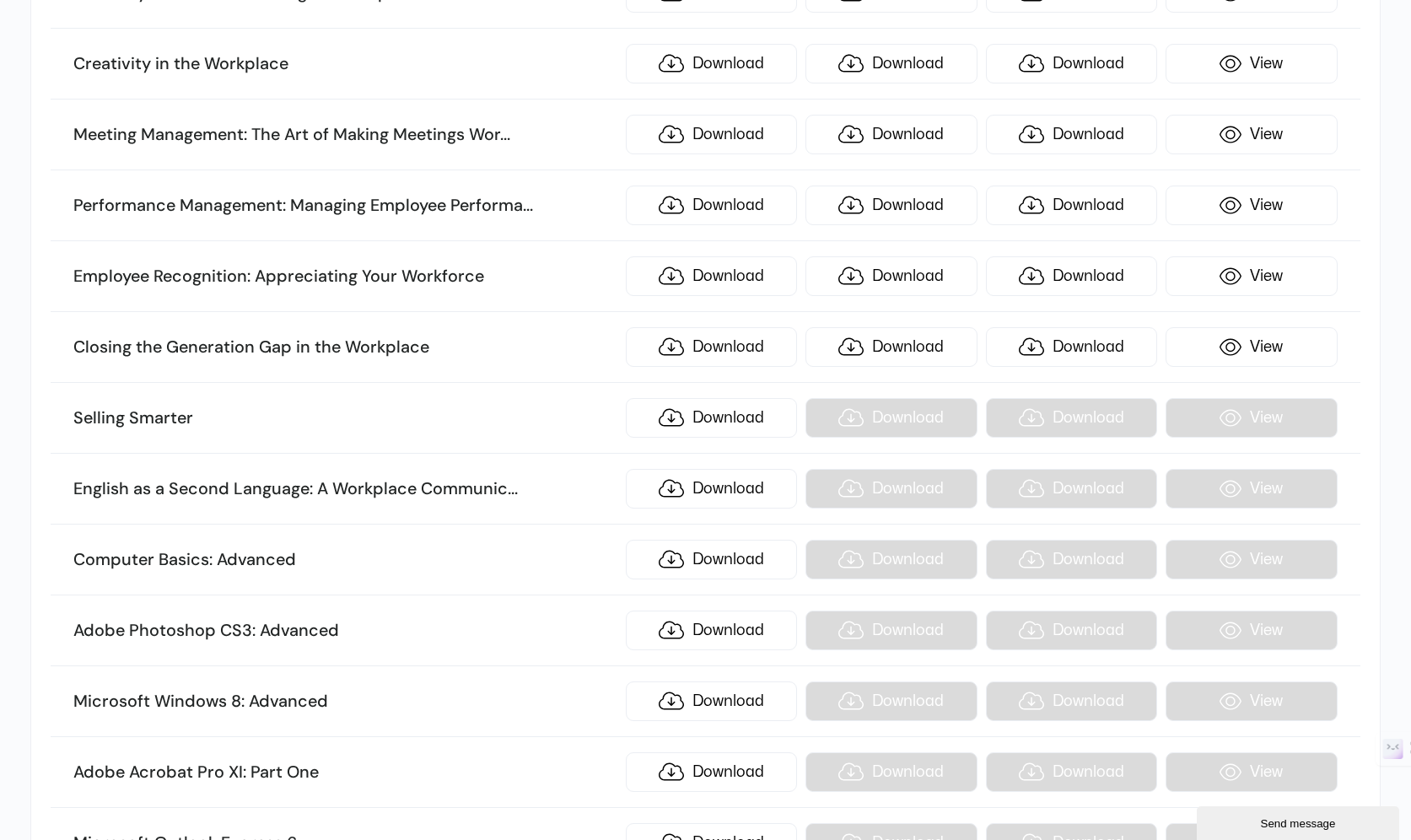 scroll, scrollTop: 8311, scrollLeft: 0, axis: vertical 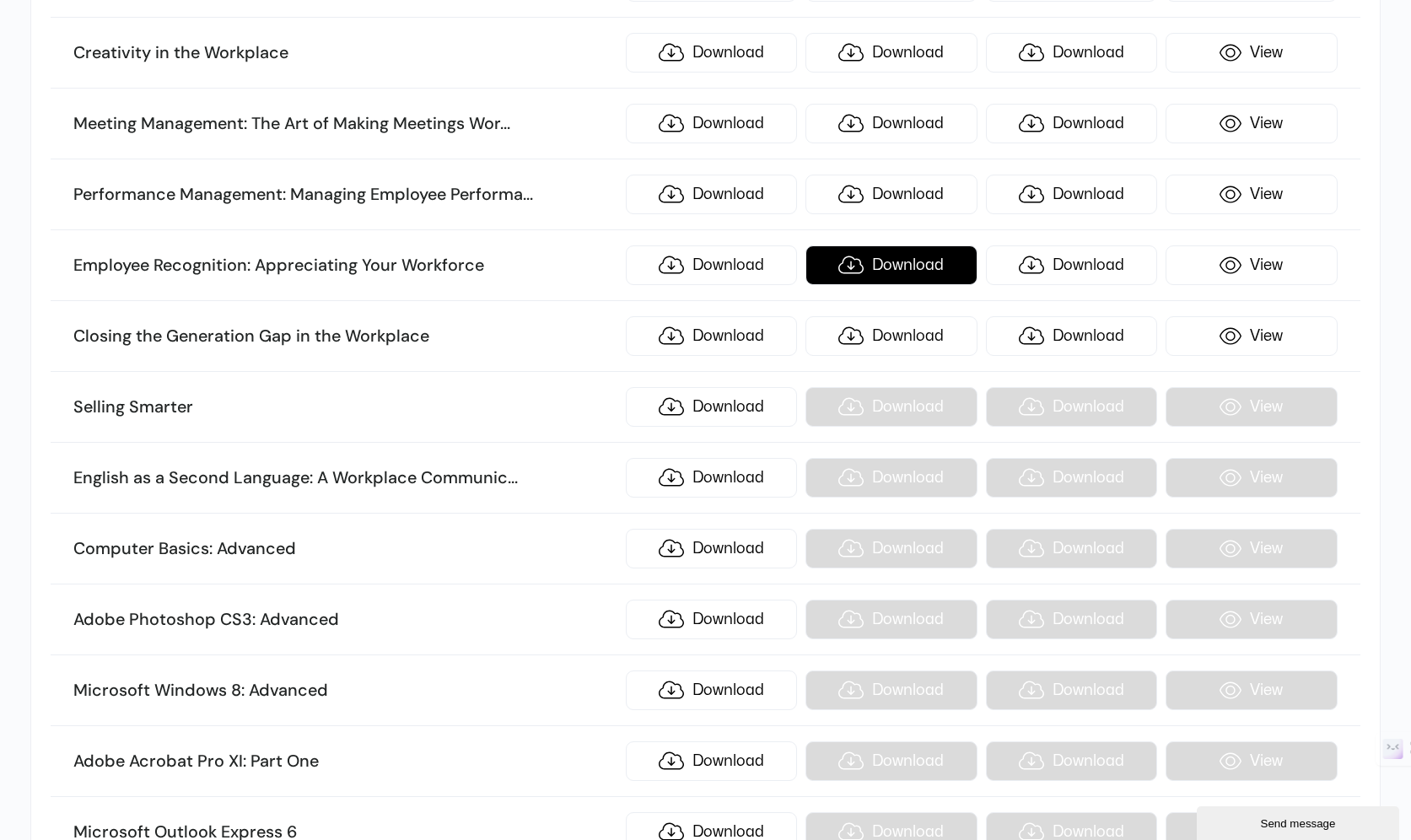 click on "Download" at bounding box center (891, 265) 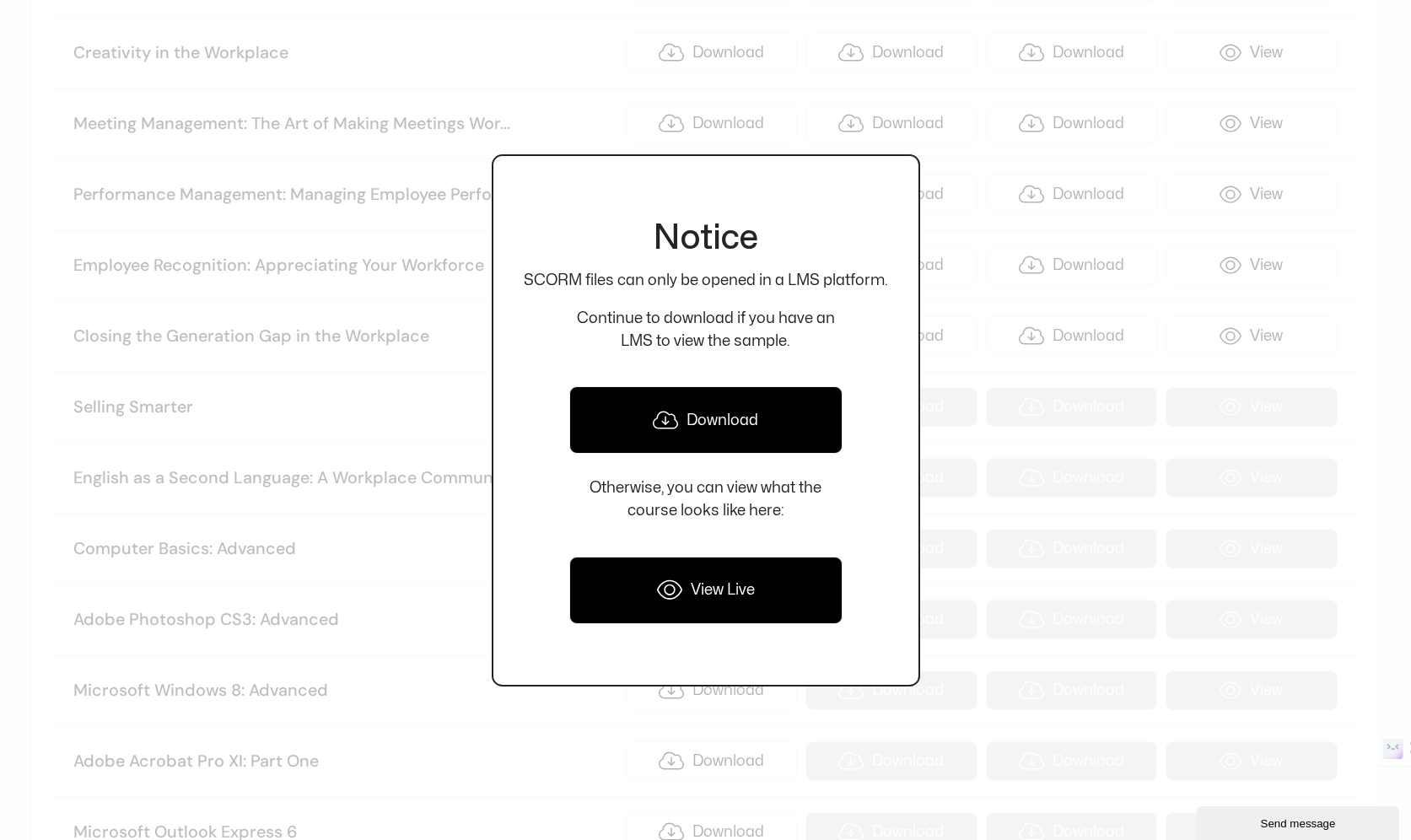 click on "Download" at bounding box center (706, 420) 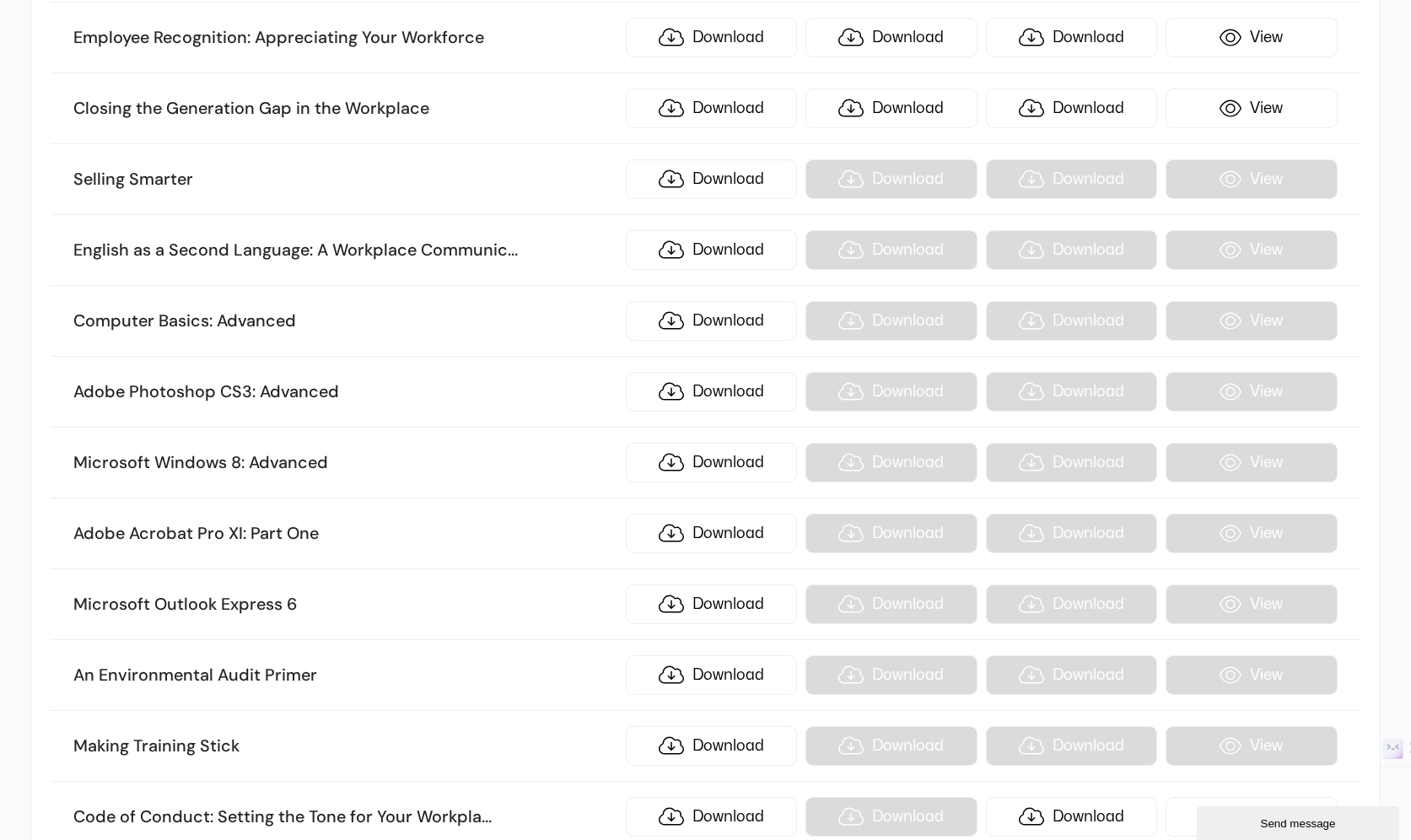scroll, scrollTop: 8536, scrollLeft: 0, axis: vertical 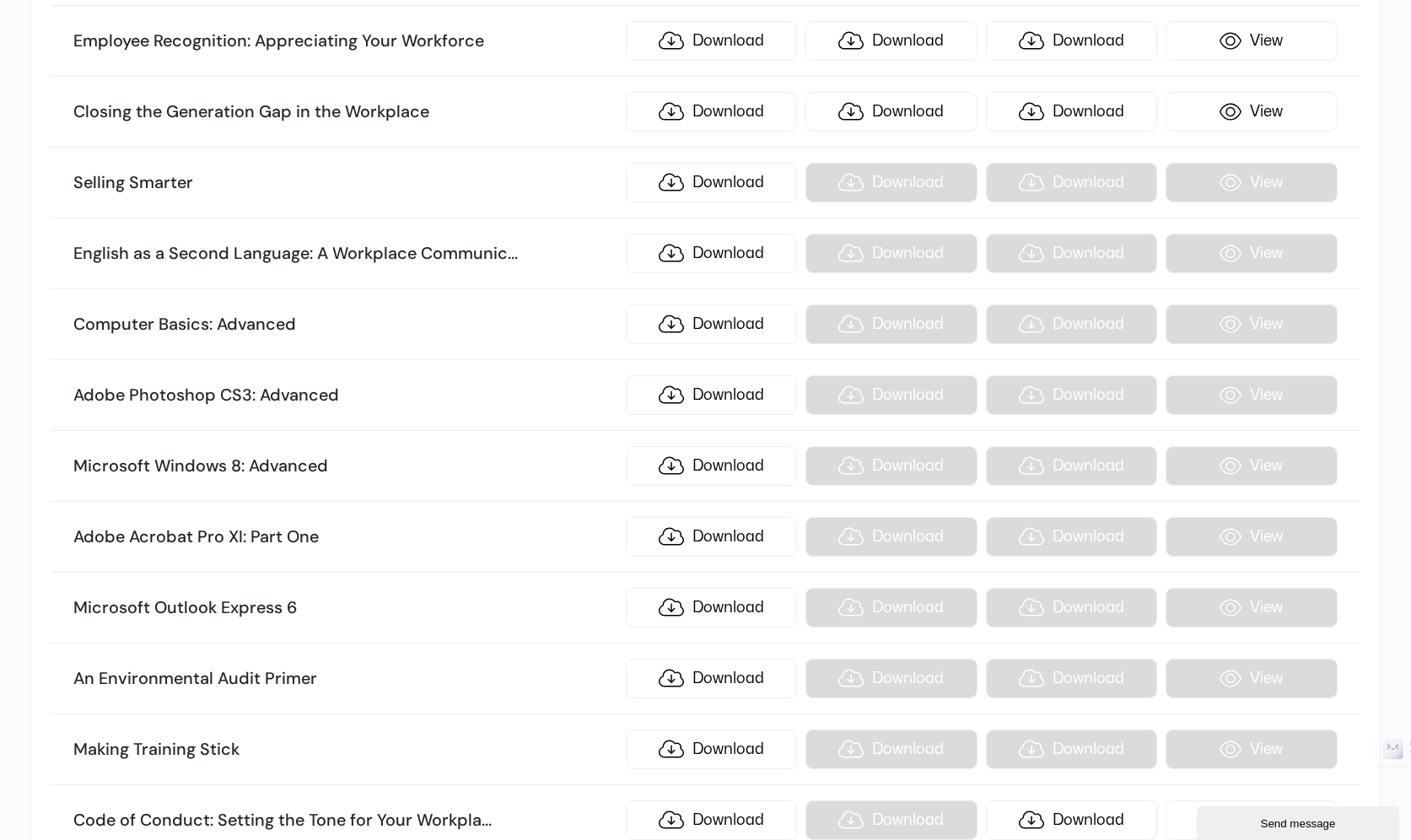 click on "Adobe Photoshop CS3: Advanced" at bounding box center (345, 396) 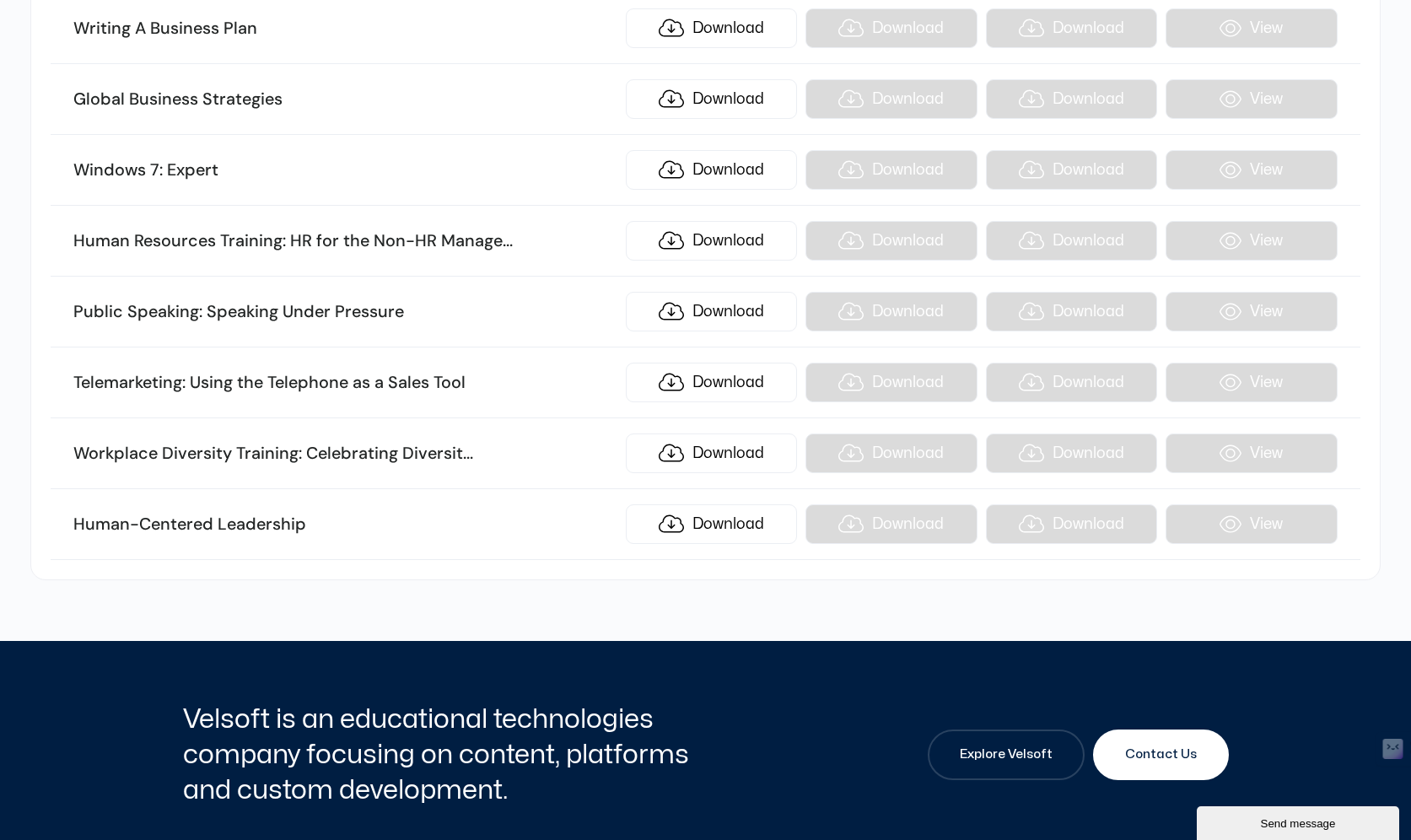 scroll, scrollTop: 20106, scrollLeft: 0, axis: vertical 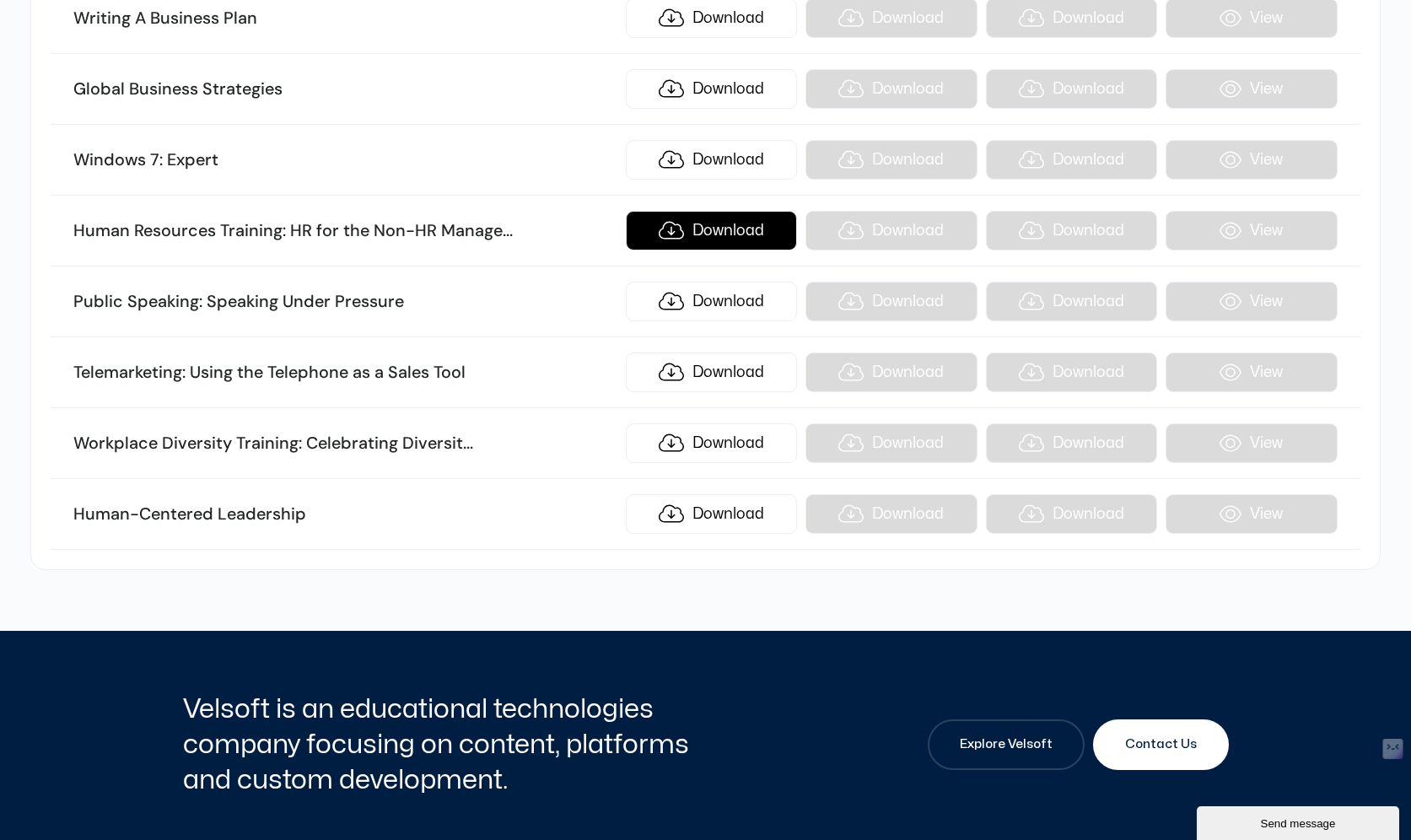 click on "Download" at bounding box center [712, 230] 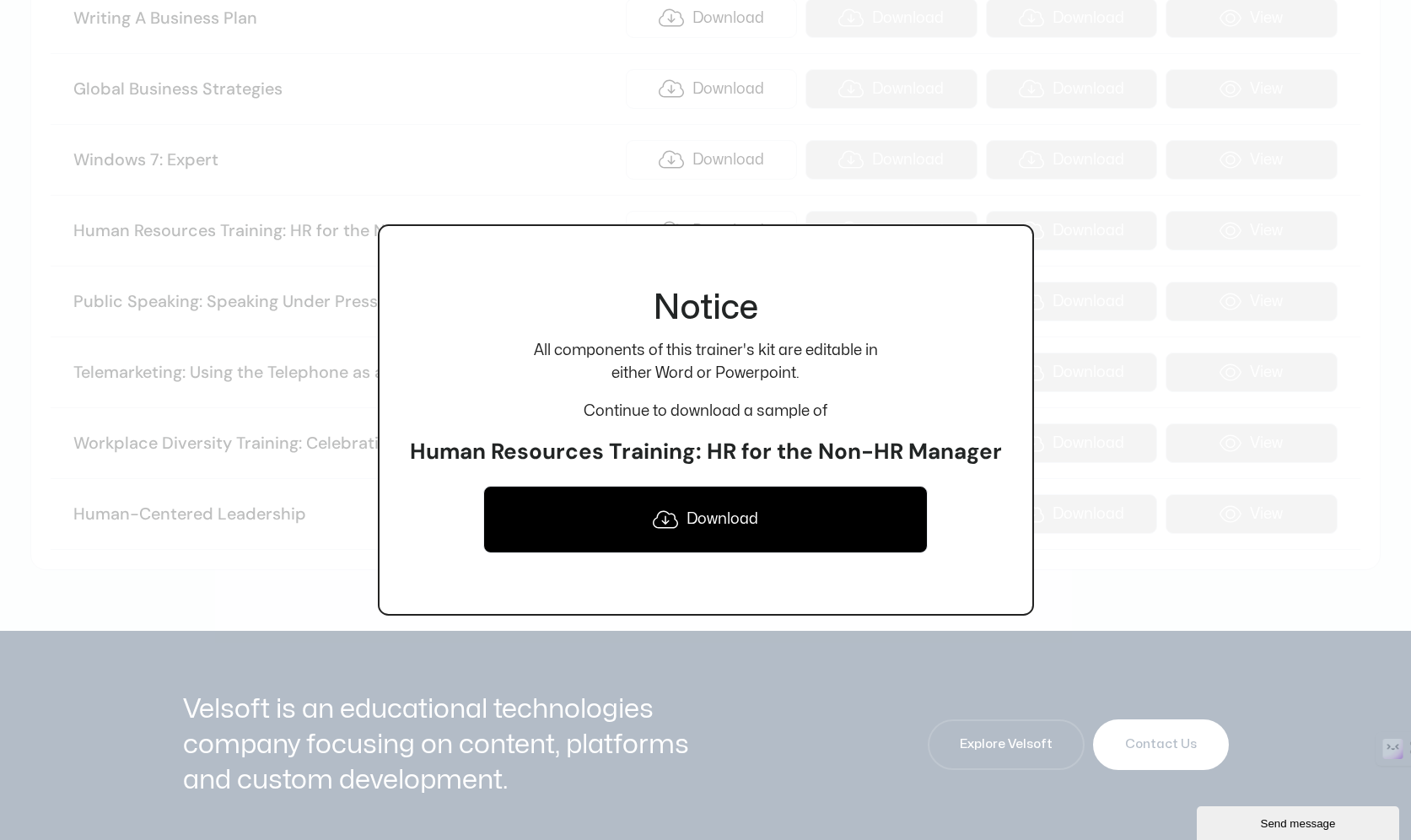 click on "Notice
All components of this trainer's kit are editable in  either Word or Powerpoint.
Continue to download a sample of
Human Resources Training: HR for the Non-HR Manager
Download
Notice
SCORM files can only be opened in a LMS platform.
Continue to download if you have an  LMS to view the sample.
Download
Otherwise, you can view what the  course looks like here:
View Live" at bounding box center [706, 420] 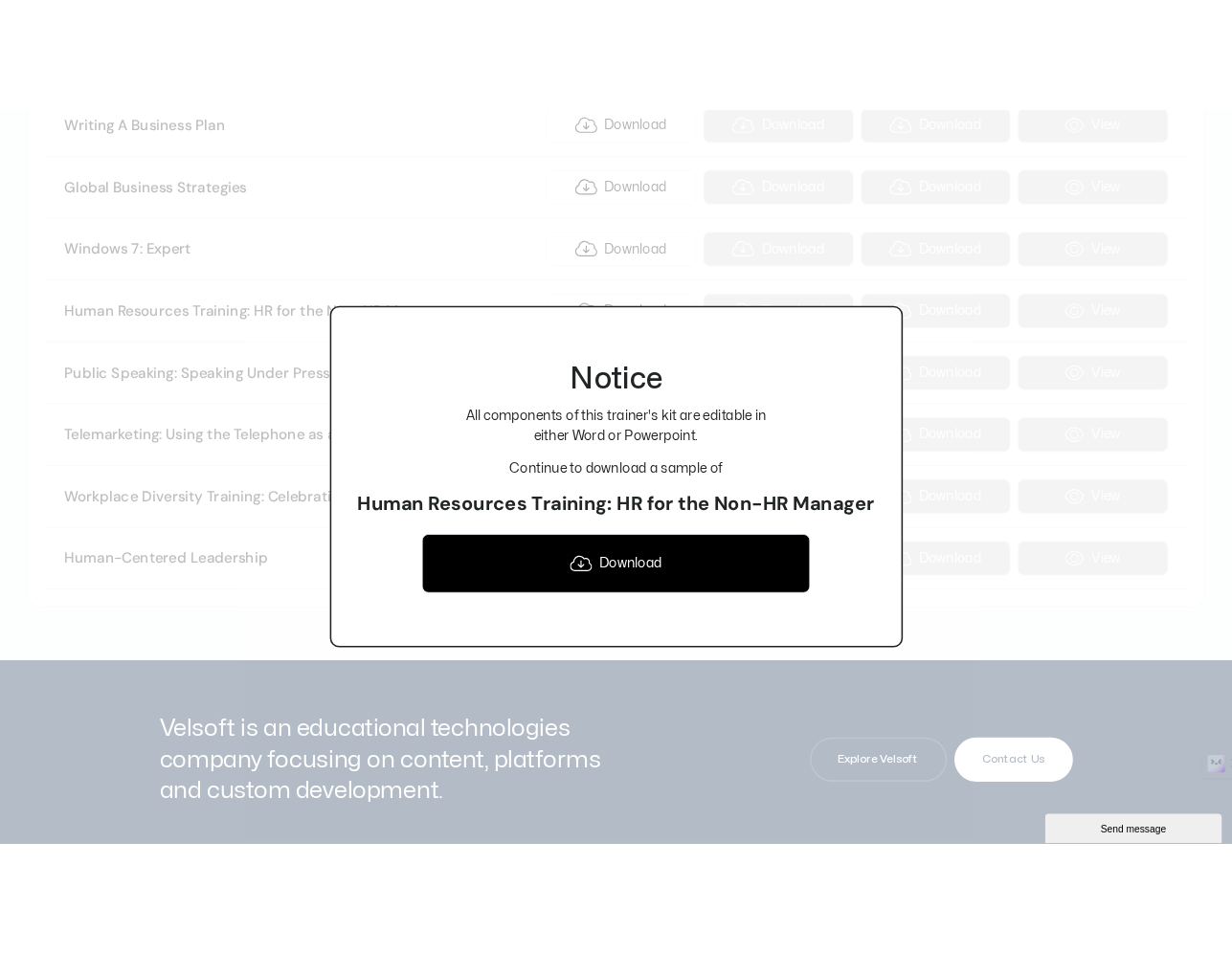 scroll, scrollTop: 22948, scrollLeft: 0, axis: vertical 